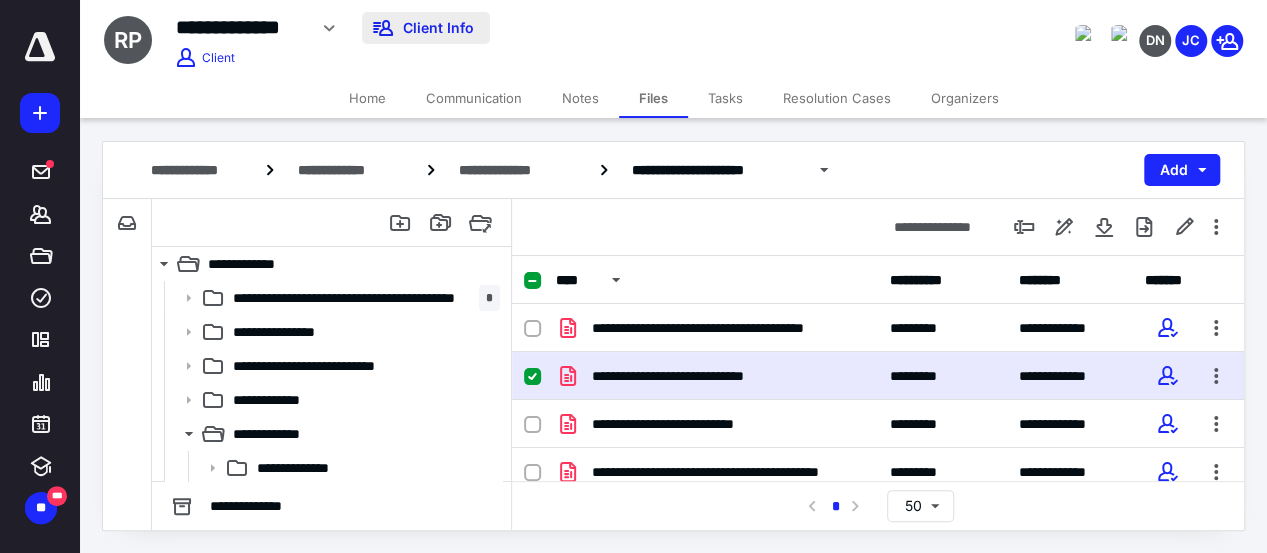 scroll, scrollTop: 0, scrollLeft: 0, axis: both 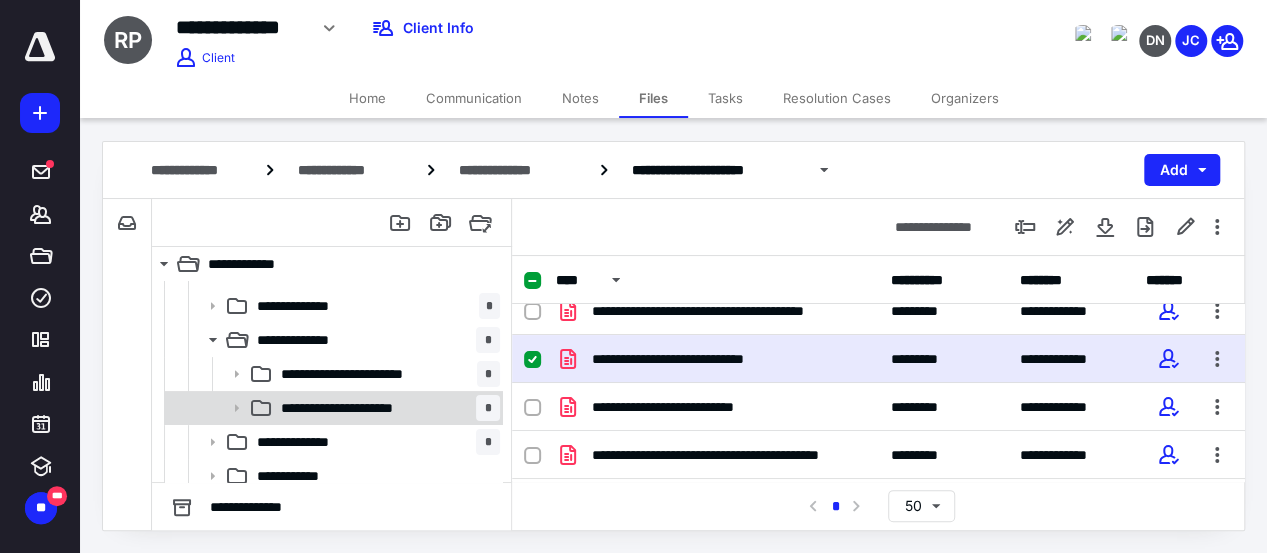 click on "**********" at bounding box center [362, 408] 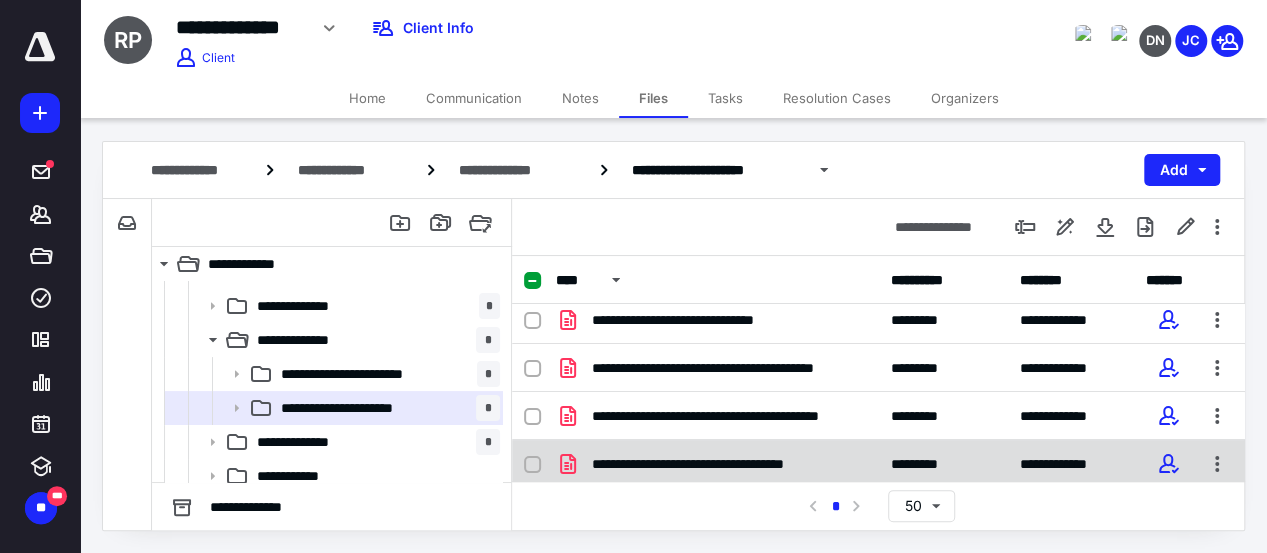 scroll, scrollTop: 250, scrollLeft: 0, axis: vertical 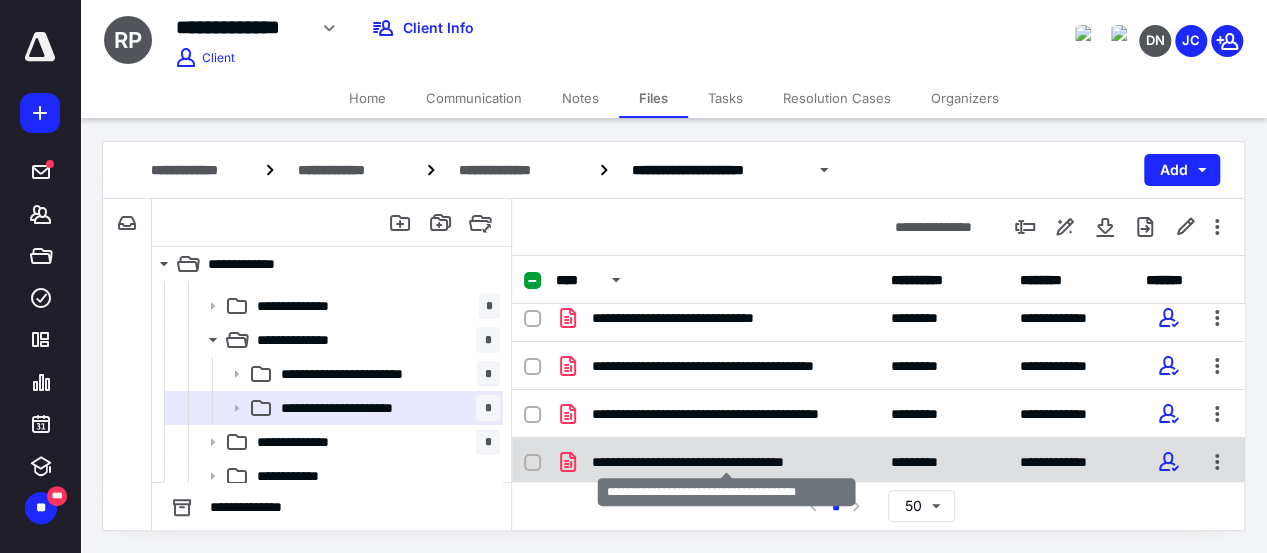 click on "**********" at bounding box center [726, 462] 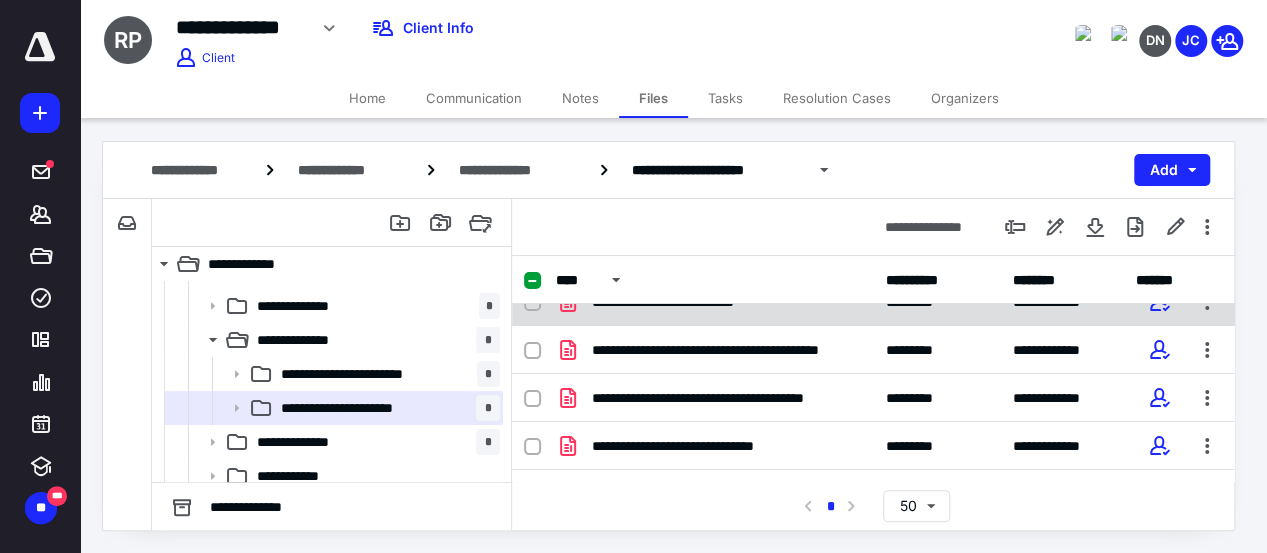 scroll, scrollTop: 0, scrollLeft: 0, axis: both 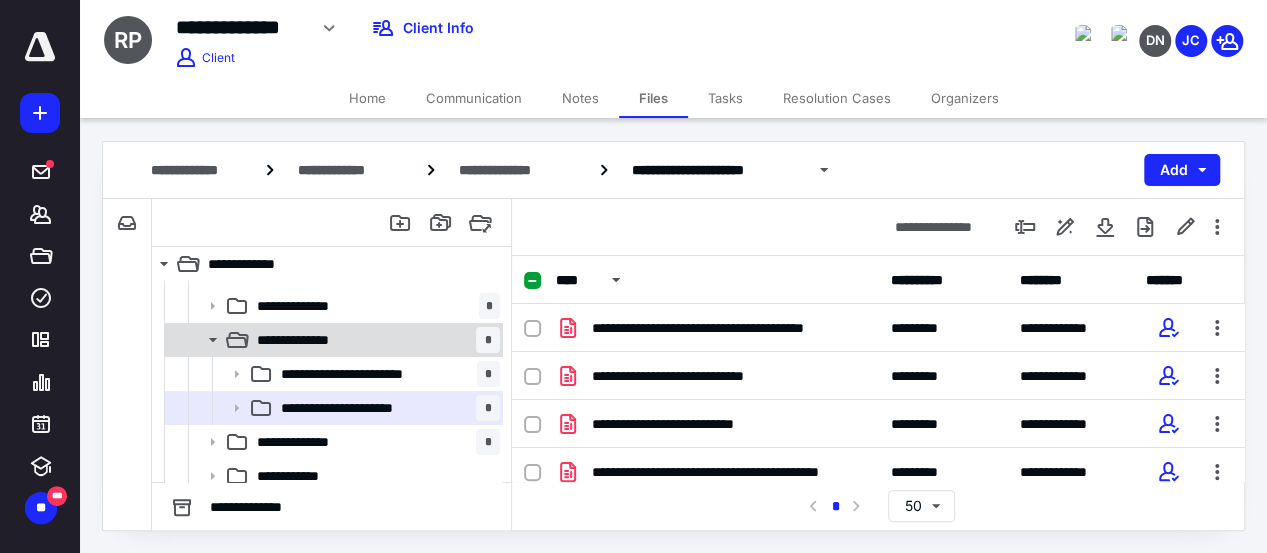 click on "**********" at bounding box center (314, 340) 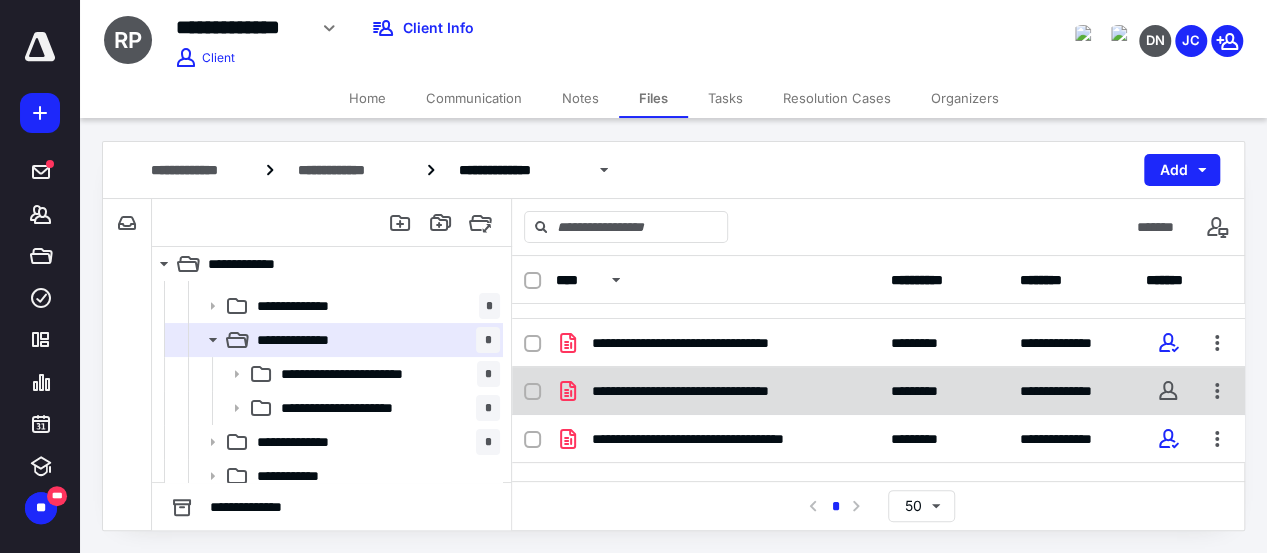 scroll, scrollTop: 78, scrollLeft: 0, axis: vertical 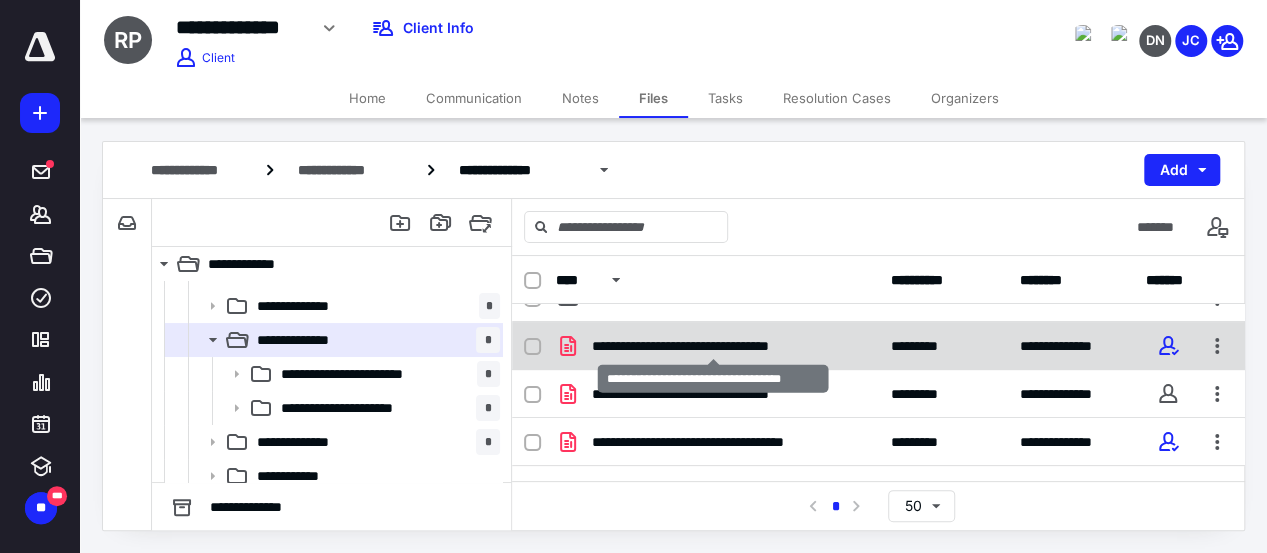 click on "**********" at bounding box center (713, 346) 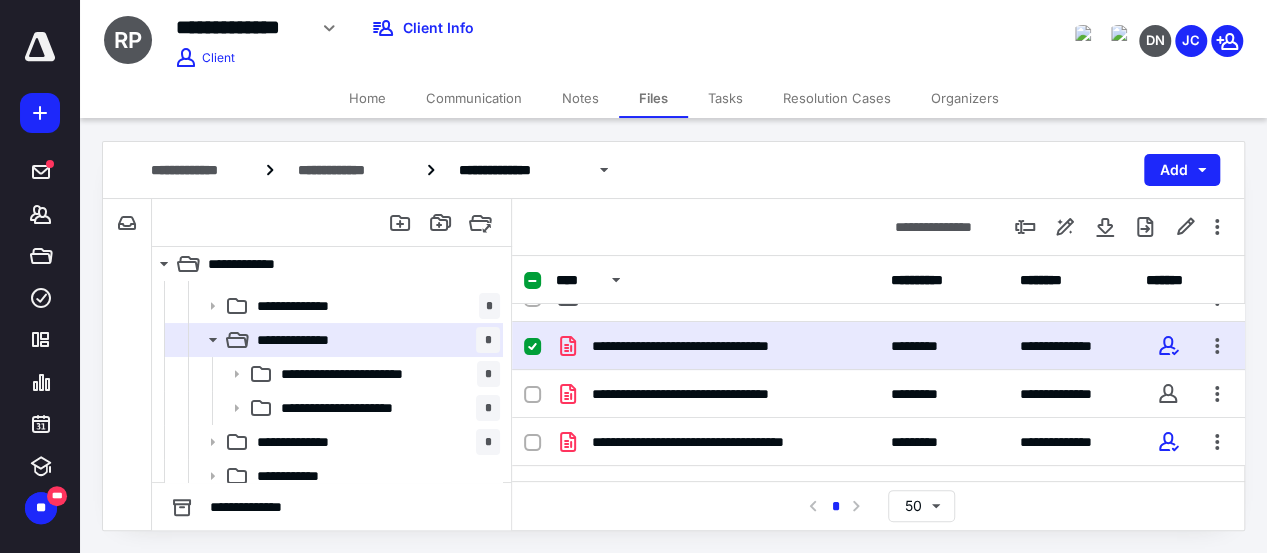 click on "**********" at bounding box center [713, 346] 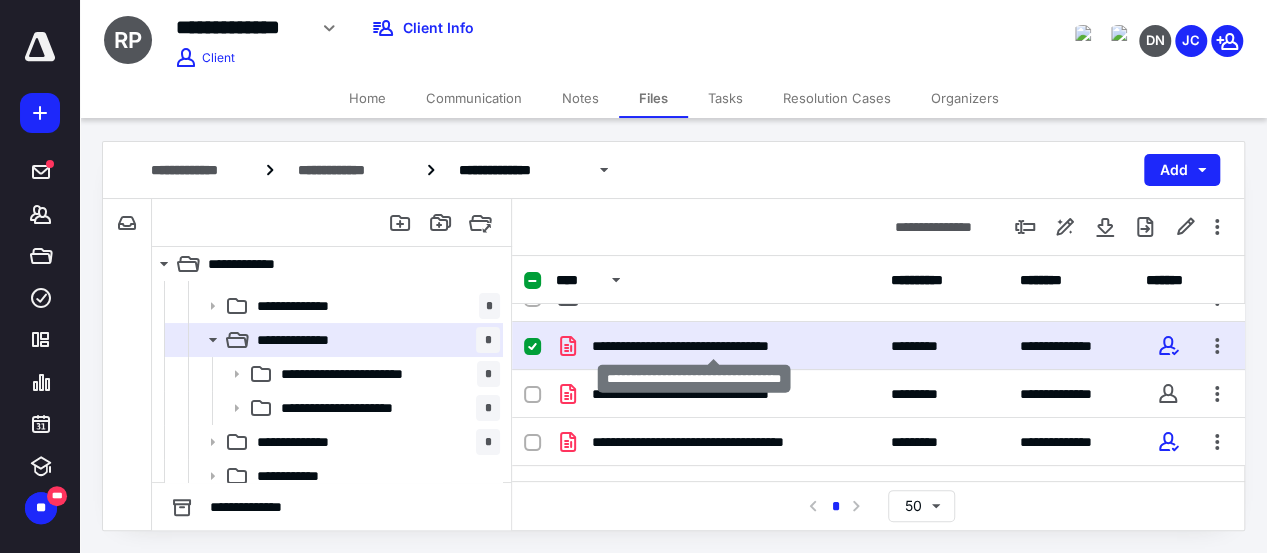 click on "**********" at bounding box center (713, 346) 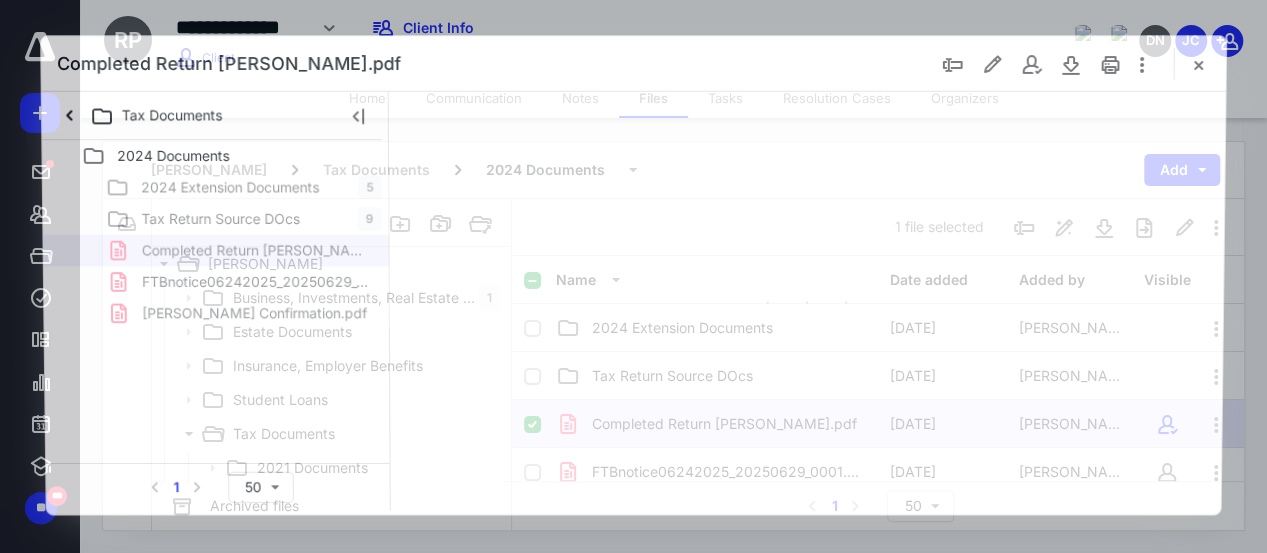 scroll, scrollTop: 230, scrollLeft: 0, axis: vertical 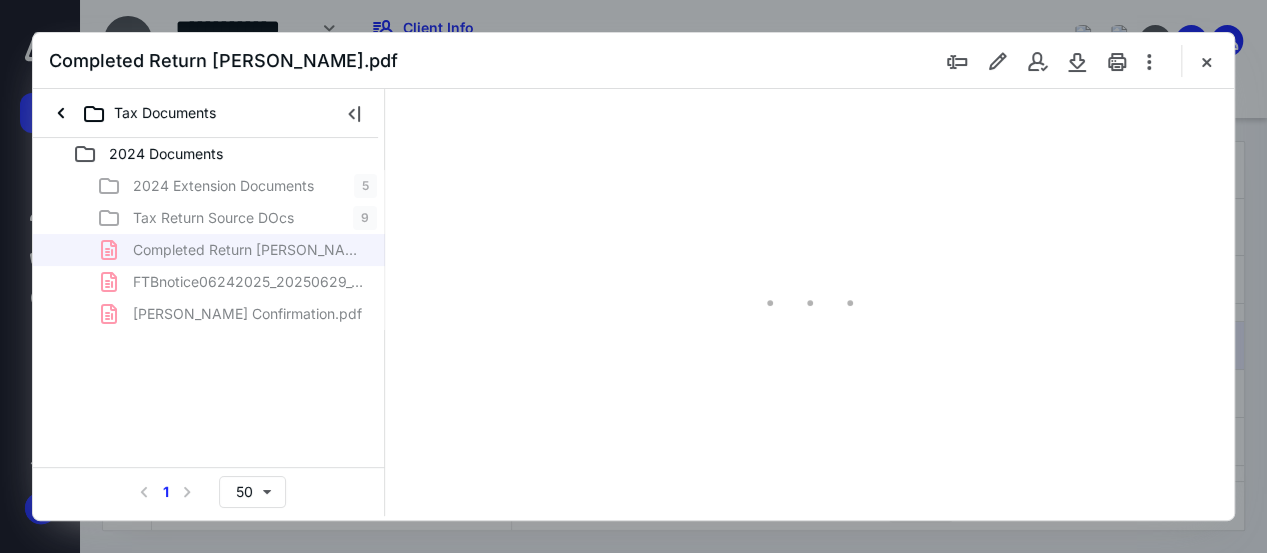 type on "41" 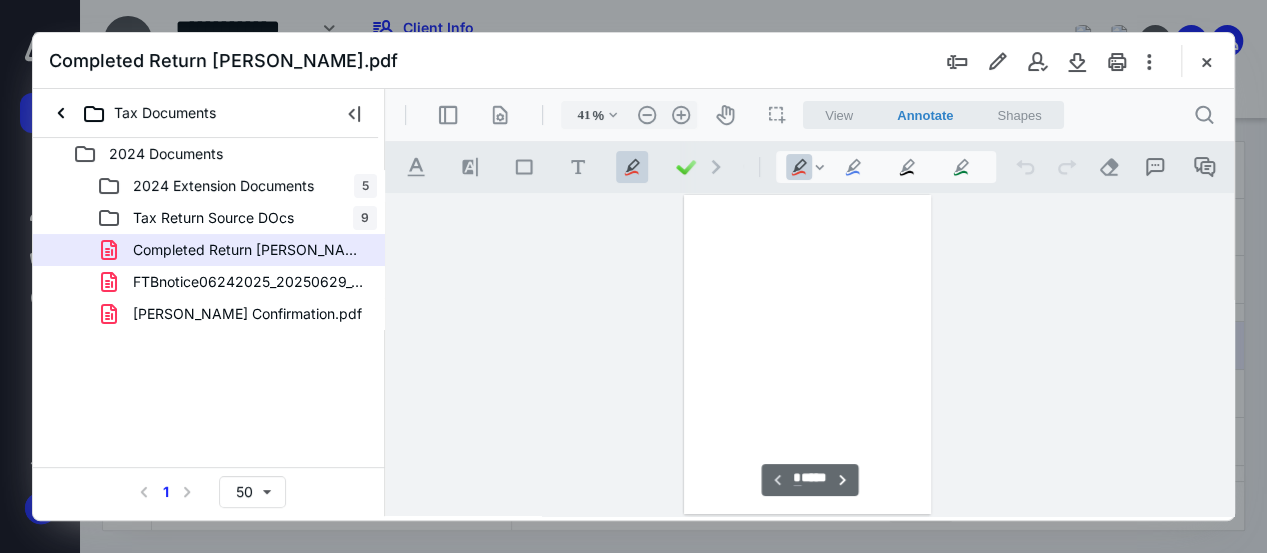 scroll, scrollTop: 106, scrollLeft: 0, axis: vertical 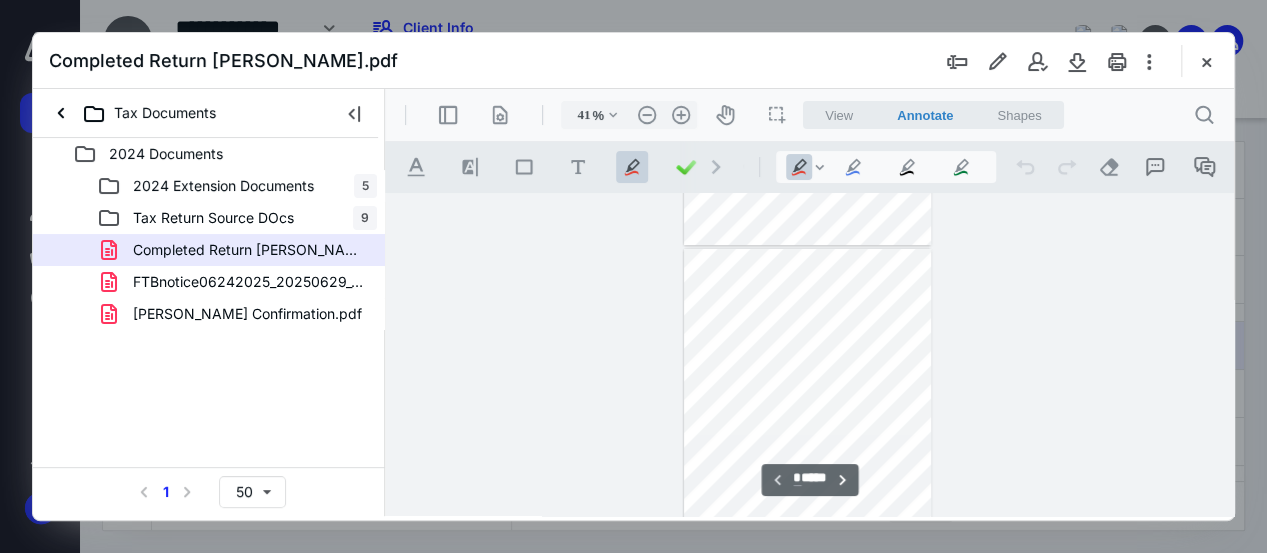 type on "*" 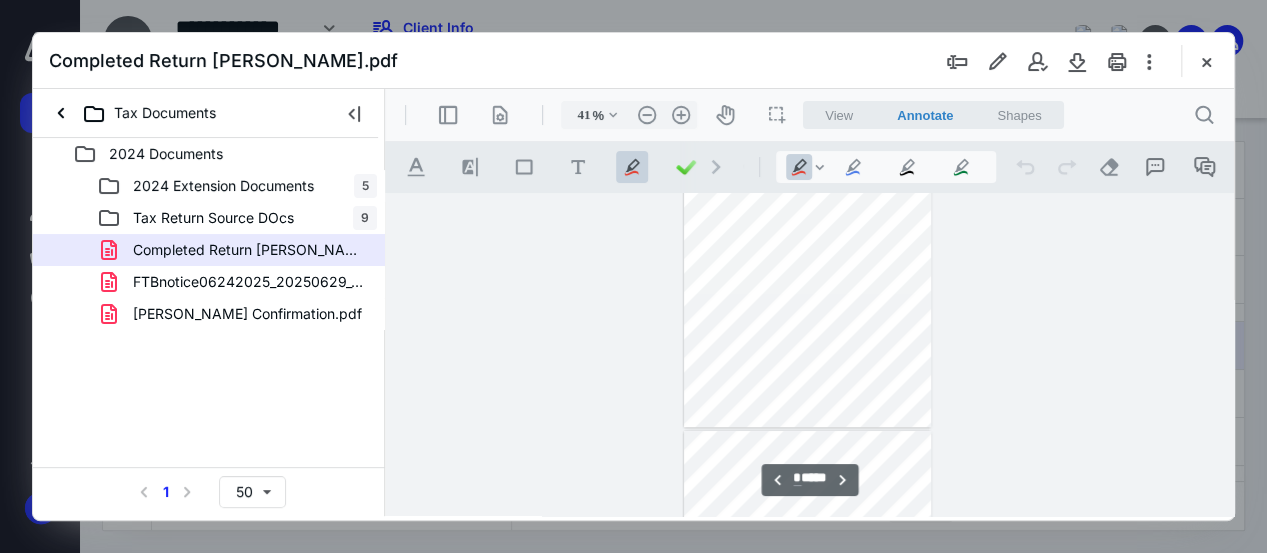 scroll, scrollTop: 403, scrollLeft: 0, axis: vertical 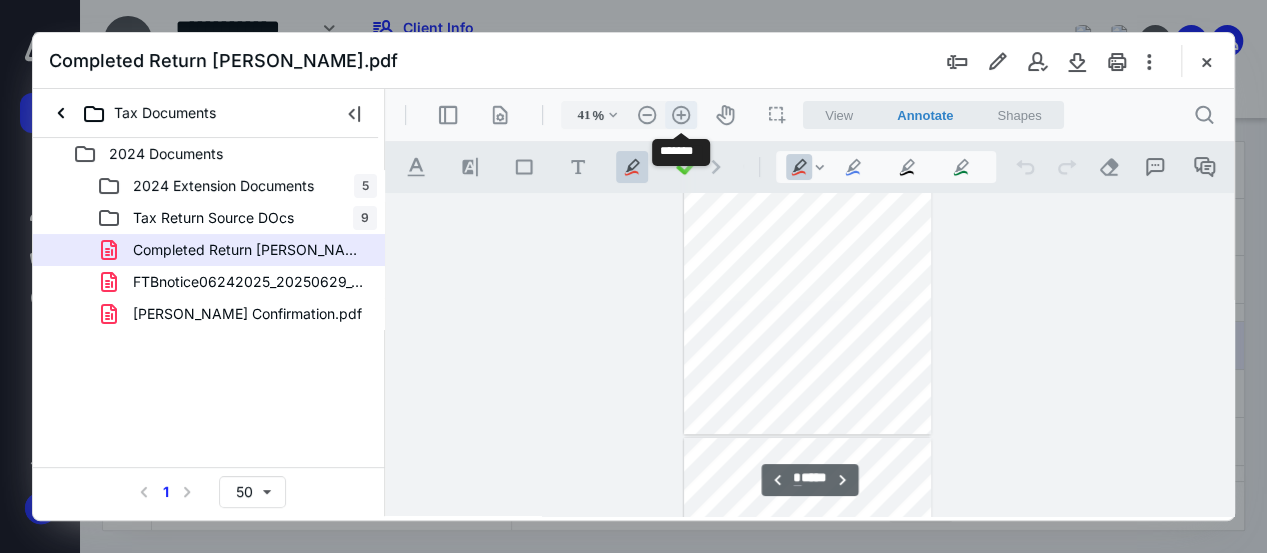 click on ".cls-1{fill:#abb0c4;} icon - header - zoom - in - line" at bounding box center [681, 115] 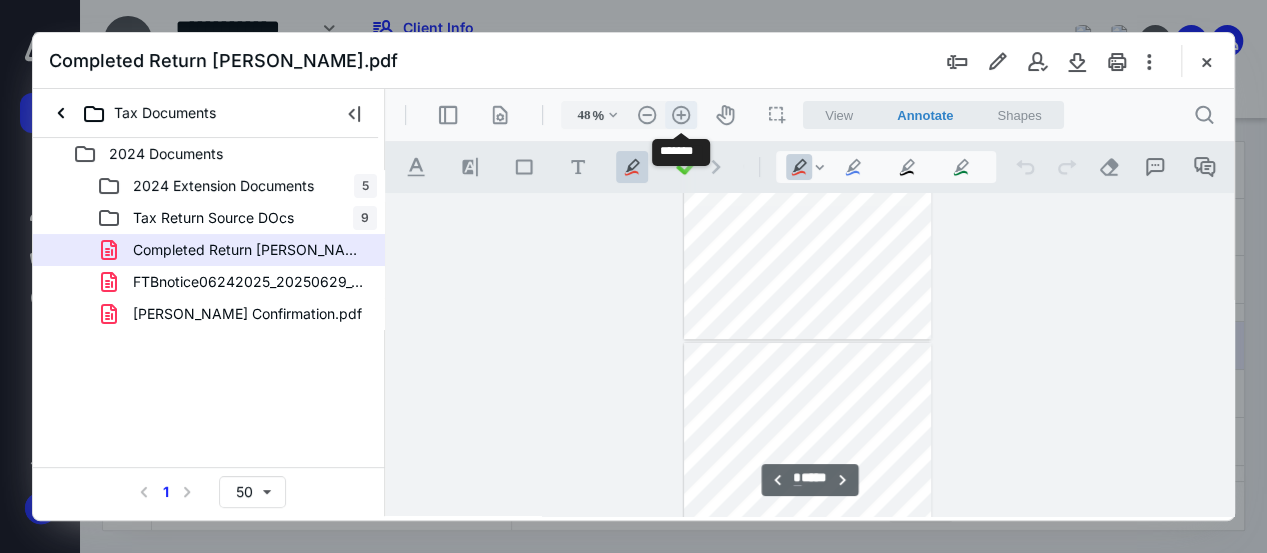 click on ".cls-1{fill:#abb0c4;} icon - header - zoom - in - line" at bounding box center (681, 115) 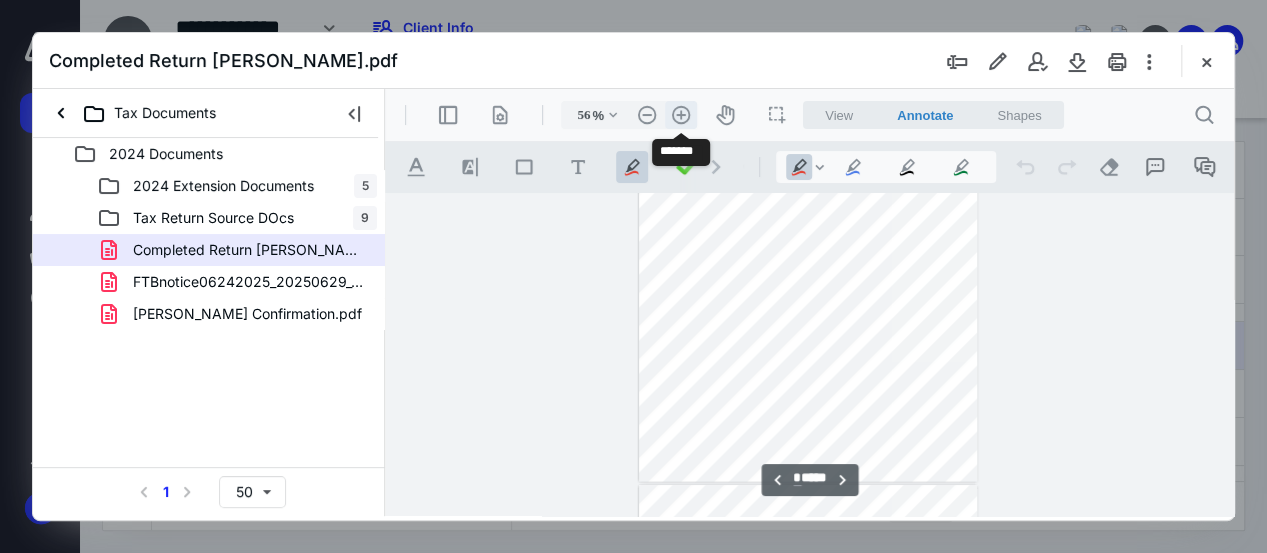 click on ".cls-1{fill:#abb0c4;} icon - header - zoom - in - line" at bounding box center [681, 115] 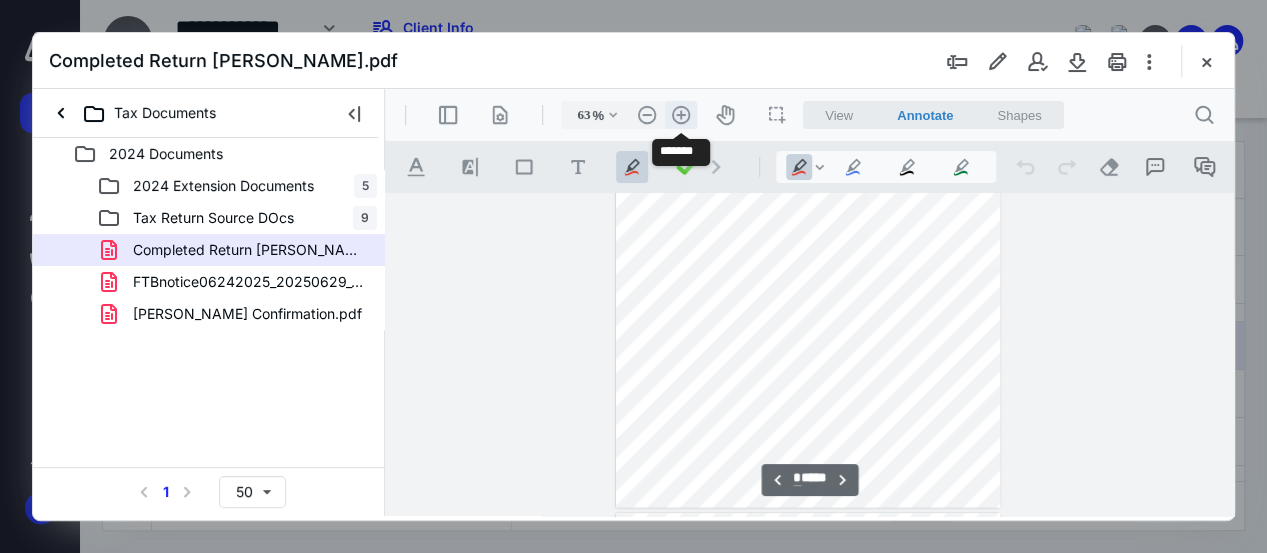 click on ".cls-1{fill:#abb0c4;} icon - header - zoom - in - line" at bounding box center [681, 115] 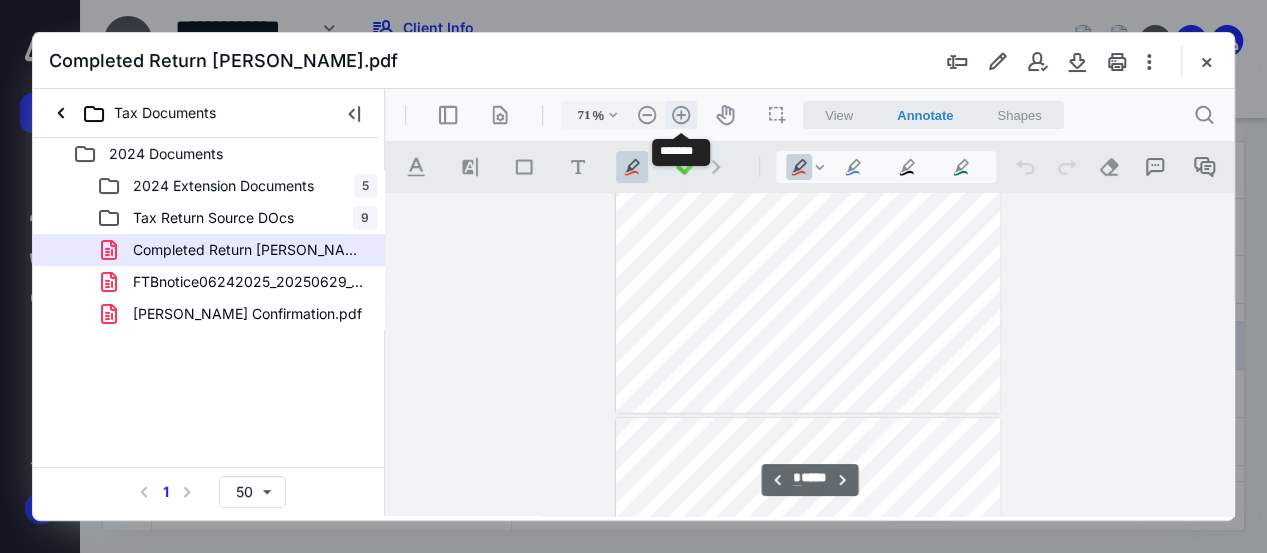 click on ".cls-1{fill:#abb0c4;} icon - header - zoom - in - line" at bounding box center [681, 115] 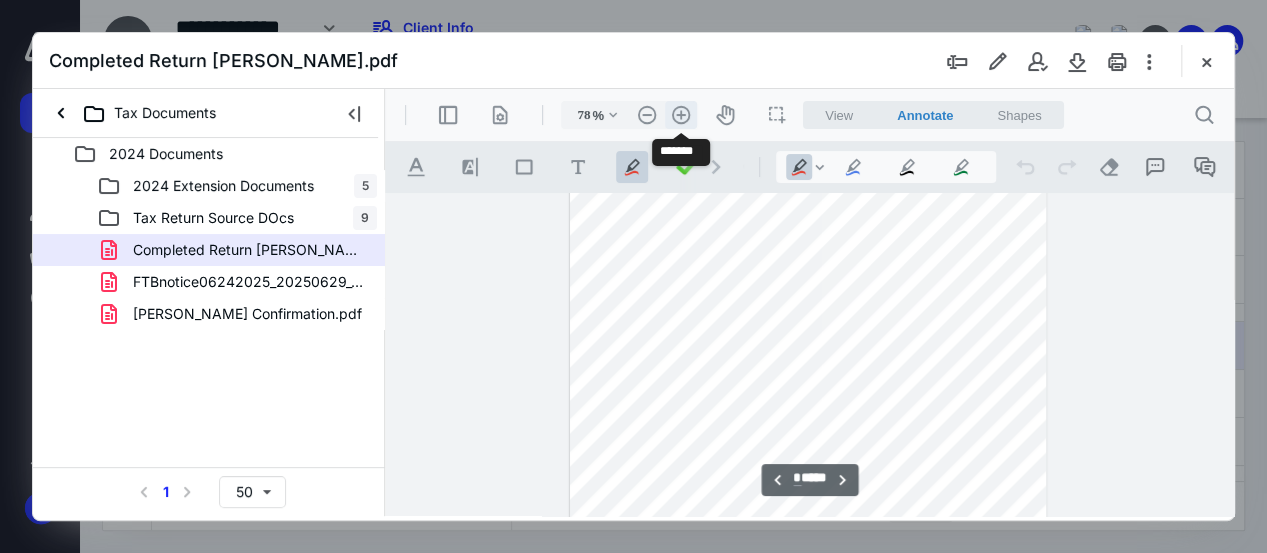 click on ".cls-1{fill:#abb0c4;} icon - header - zoom - in - line" at bounding box center (681, 115) 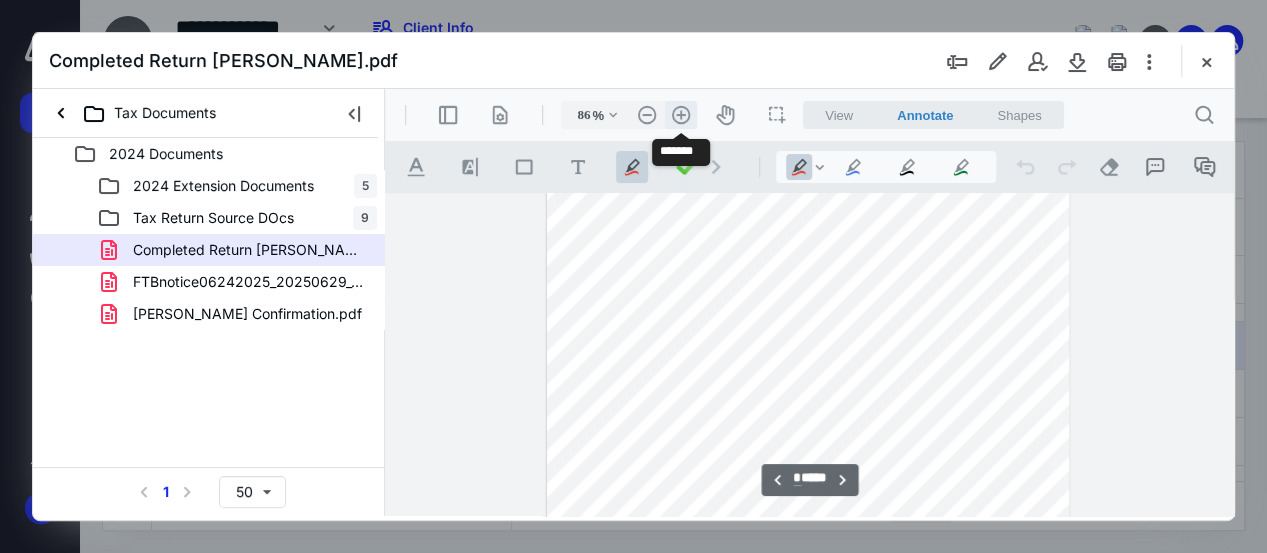 click on ".cls-1{fill:#abb0c4;} icon - header - zoom - in - line" at bounding box center (681, 115) 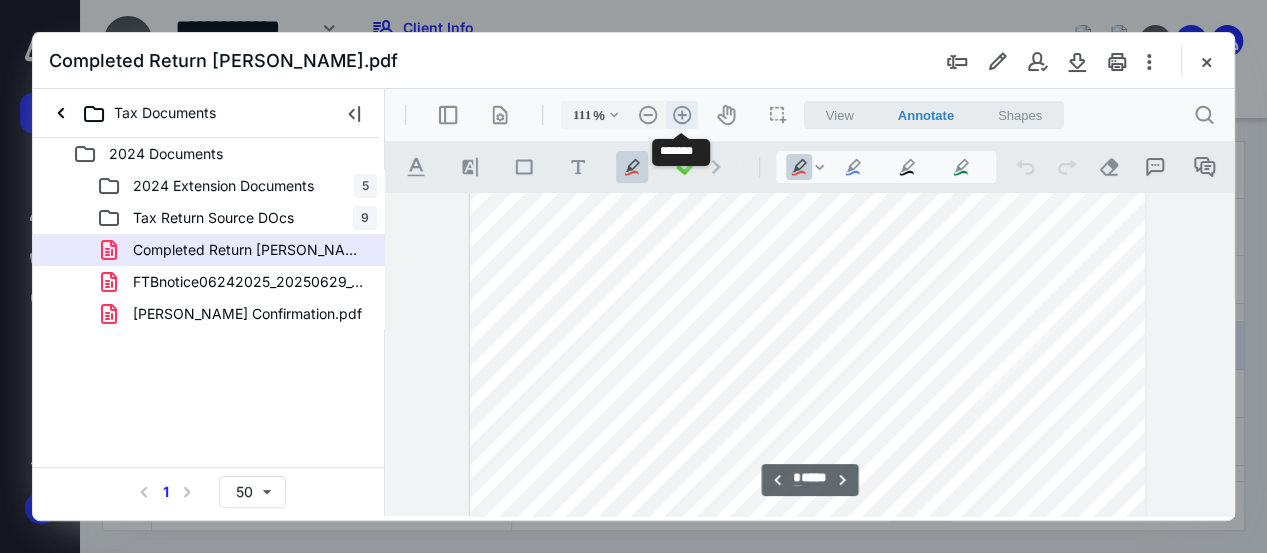 click on ".cls-1{fill:#abb0c4;} icon - header - zoom - in - line" at bounding box center [682, 115] 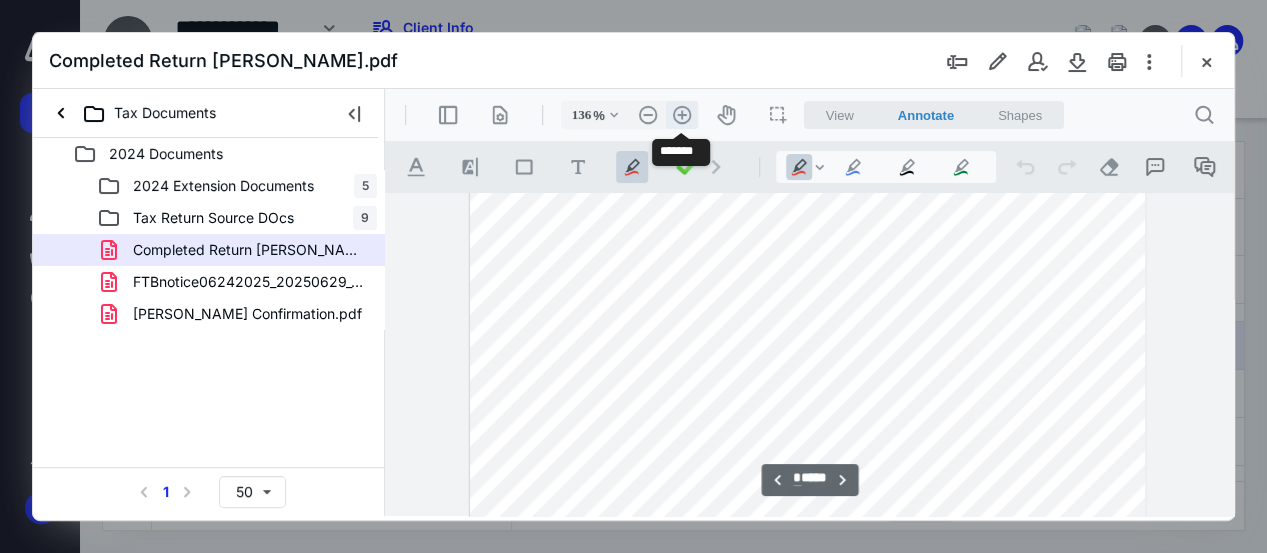 scroll, scrollTop: 1611, scrollLeft: 0, axis: vertical 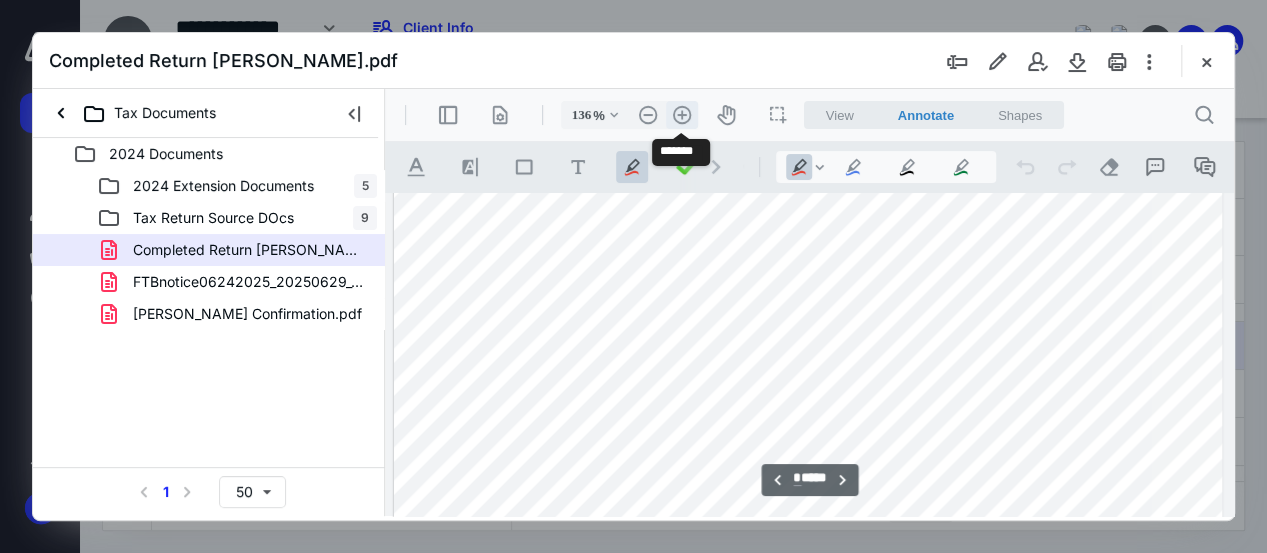 click on ".cls-1{fill:#abb0c4;} icon - header - zoom - in - line" at bounding box center [682, 115] 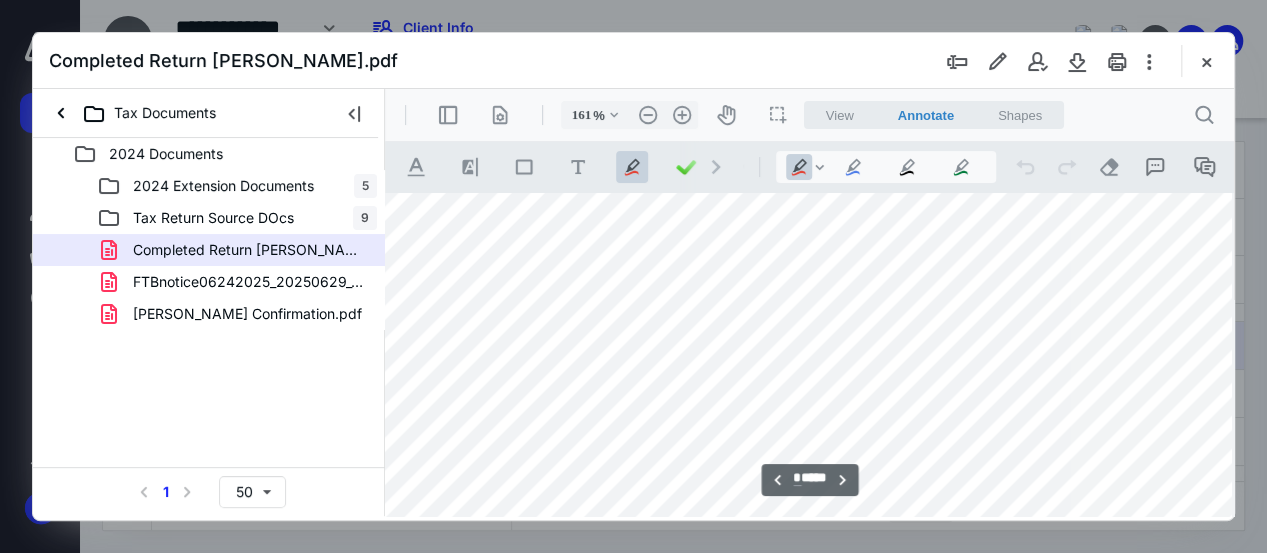 scroll, scrollTop: 2051, scrollLeft: 77, axis: both 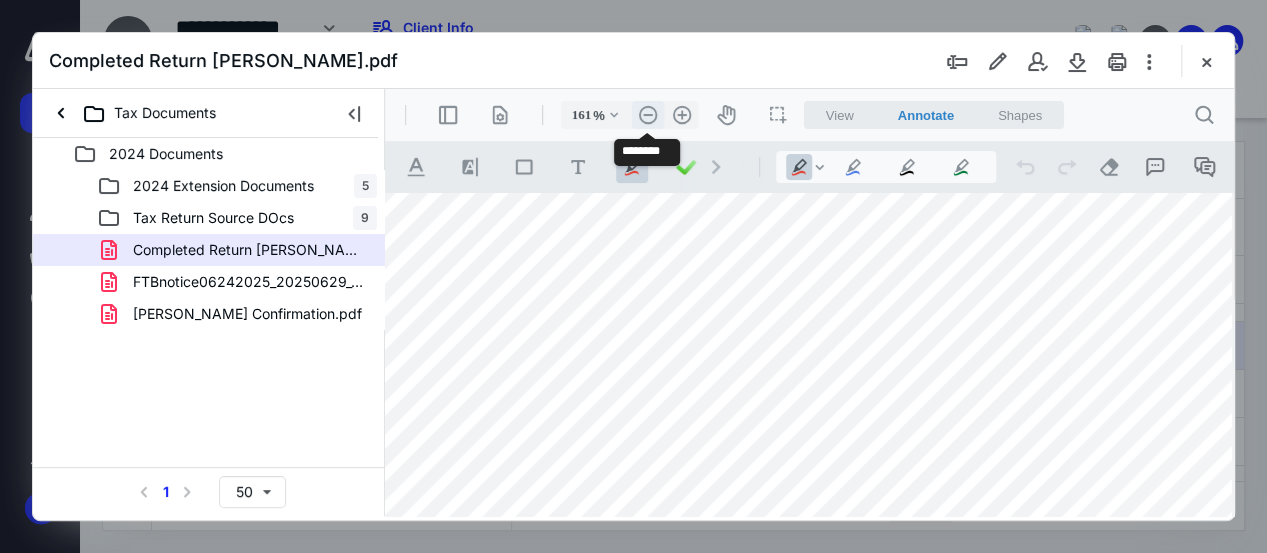 click on ".cls-1{fill:#abb0c4;} icon - header - zoom - out - line" at bounding box center (648, 115) 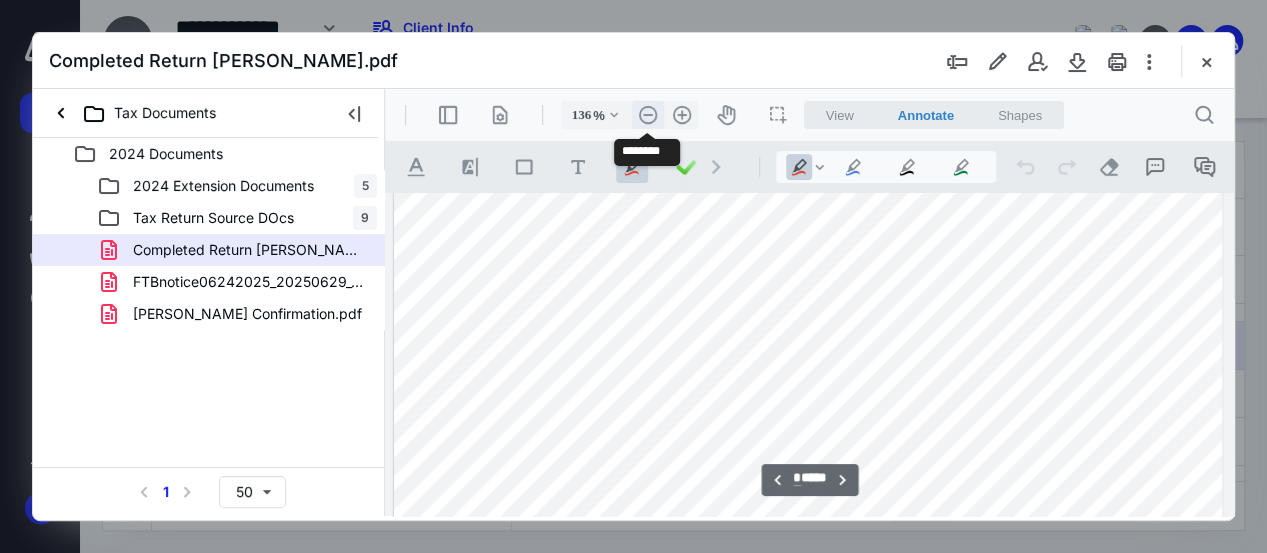 click on ".cls-1{fill:#abb0c4;} icon - header - zoom - out - line" at bounding box center (648, 115) 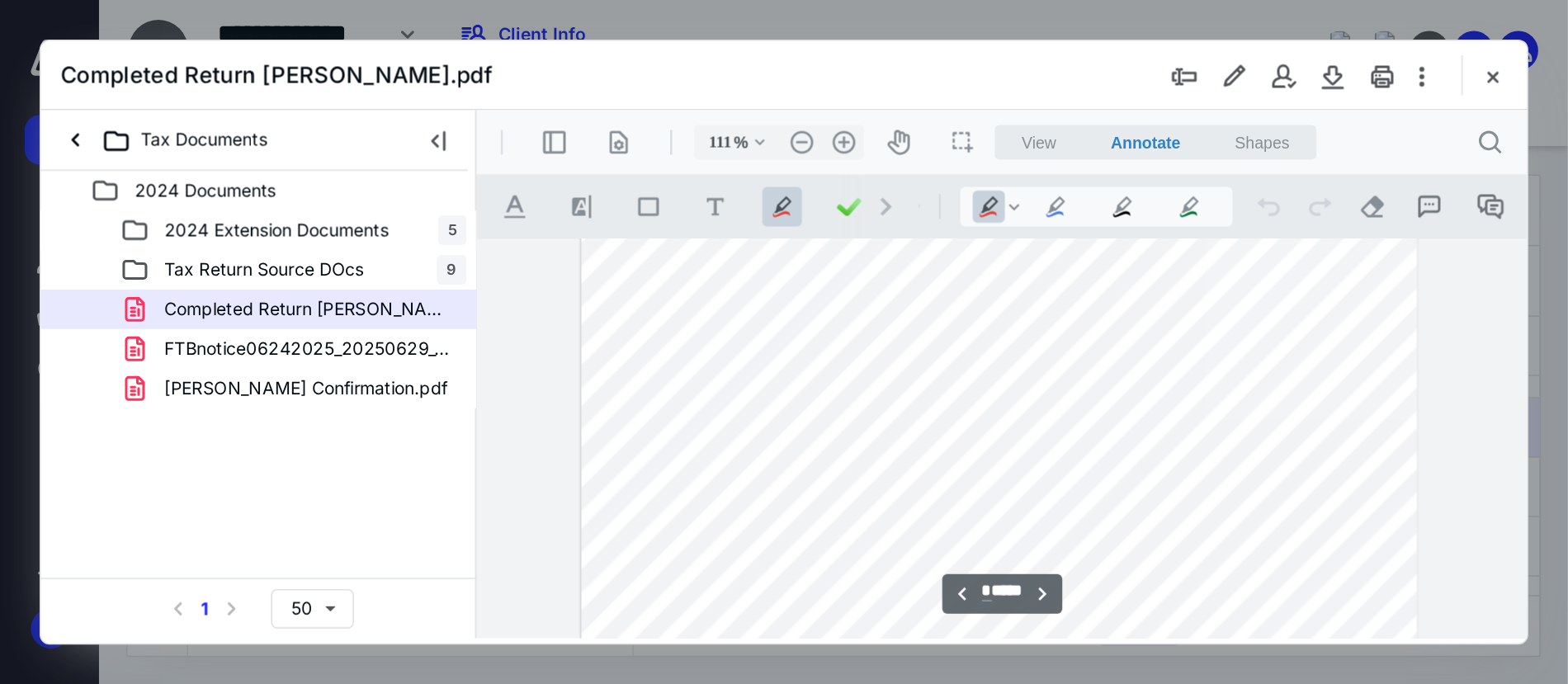 scroll, scrollTop: 1139, scrollLeft: 0, axis: vertical 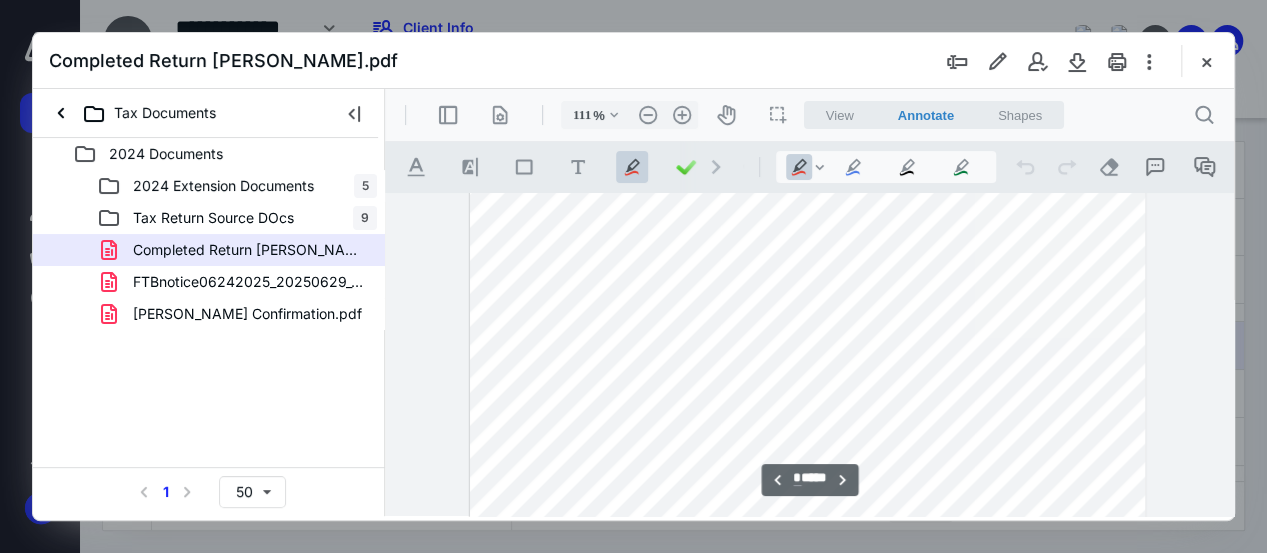 type 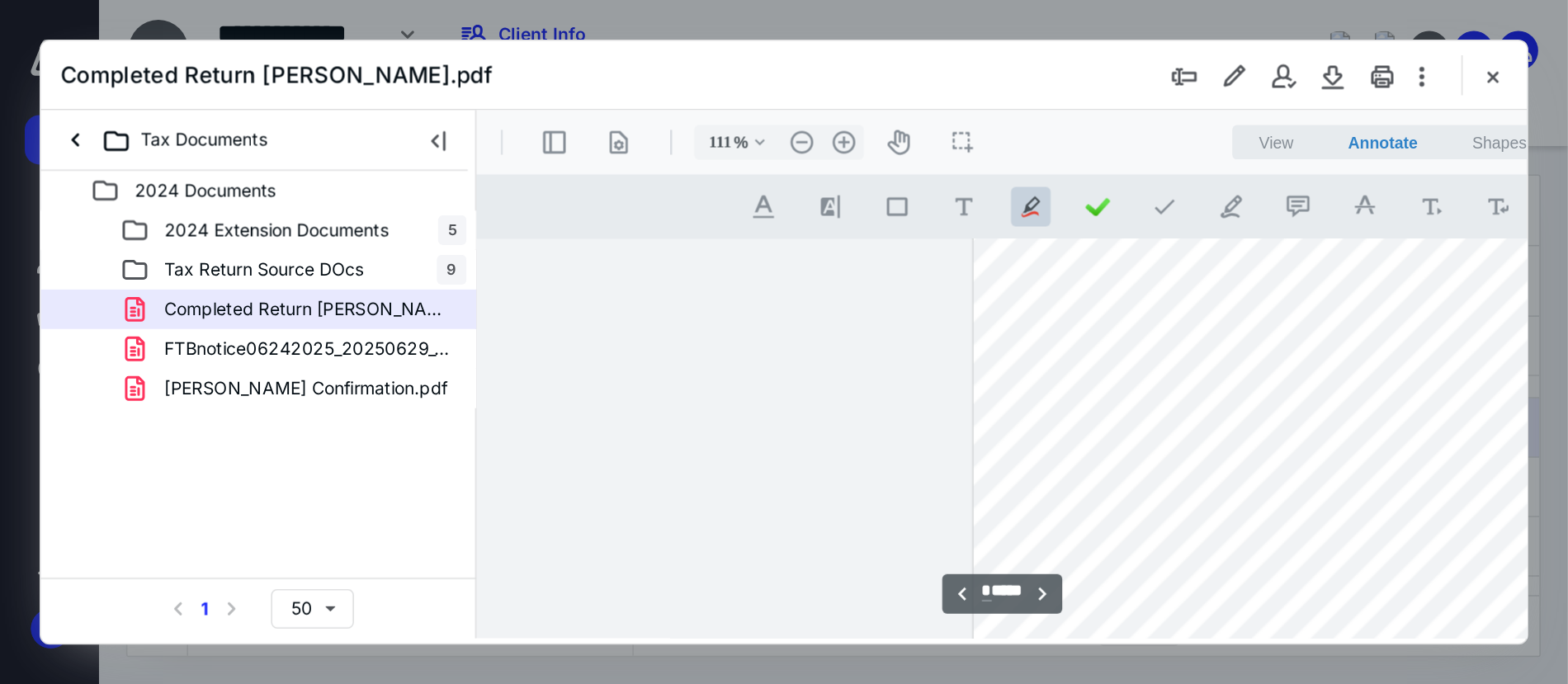 scroll, scrollTop: 0, scrollLeft: 0, axis: both 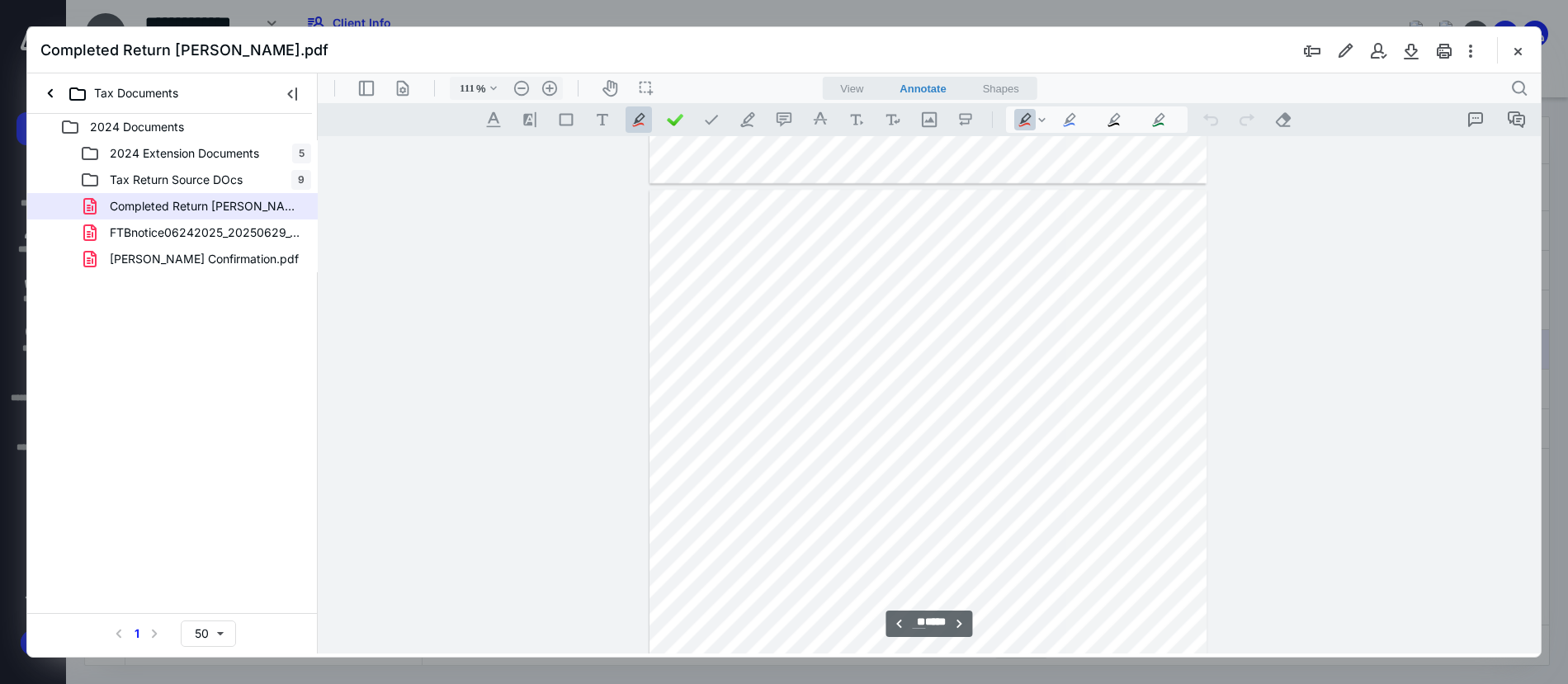type on "**" 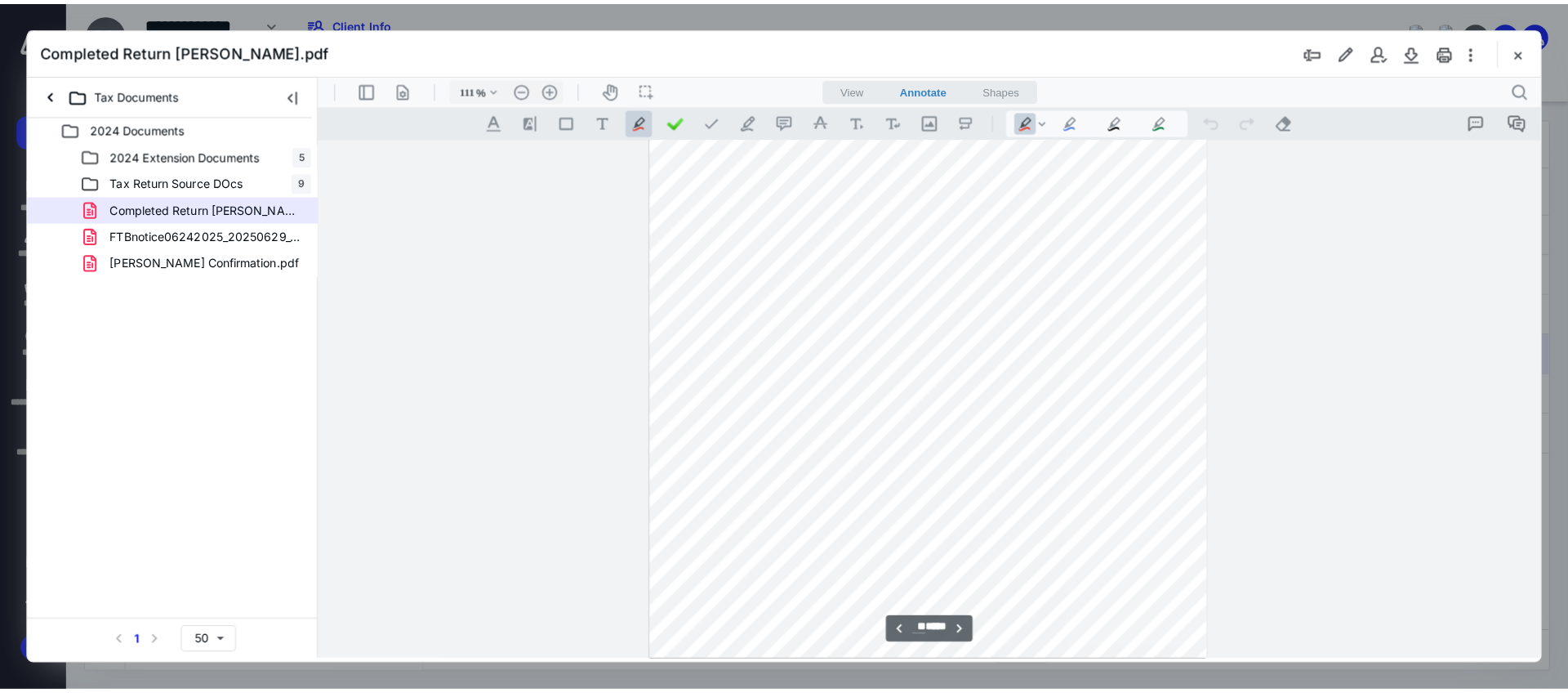 scroll, scrollTop: 26162, scrollLeft: 0, axis: vertical 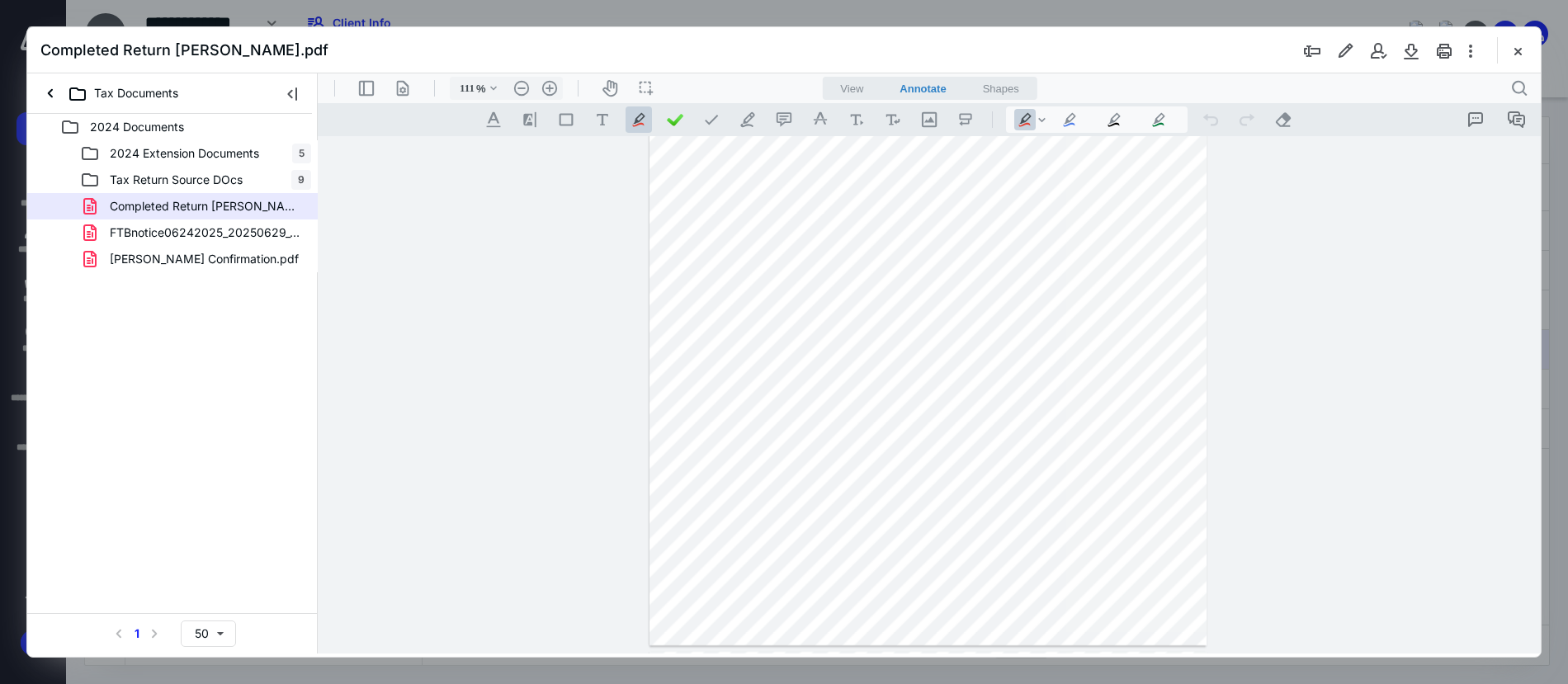 drag, startPoint x: 1133, startPoint y: 369, endPoint x: 1145, endPoint y: 365, distance: 12.649111 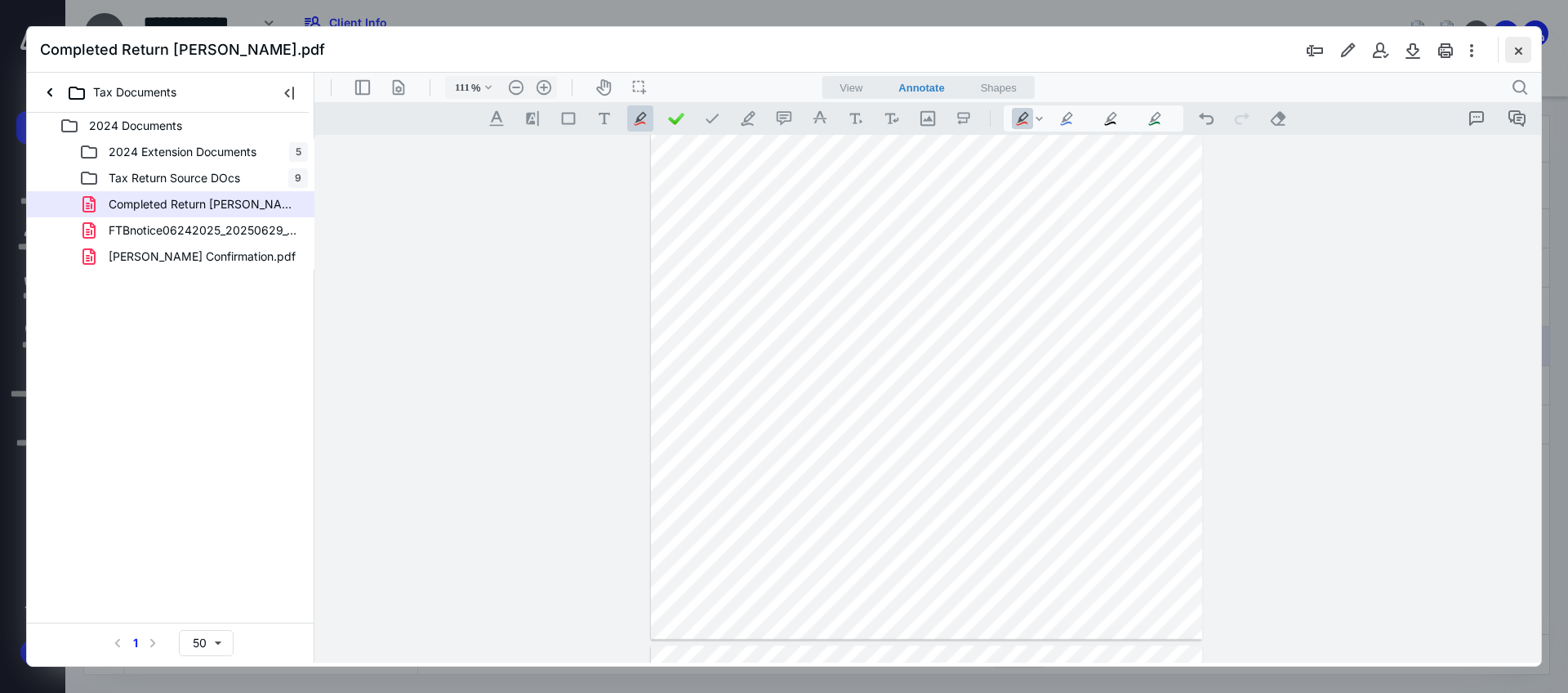 click at bounding box center (1518, 50) 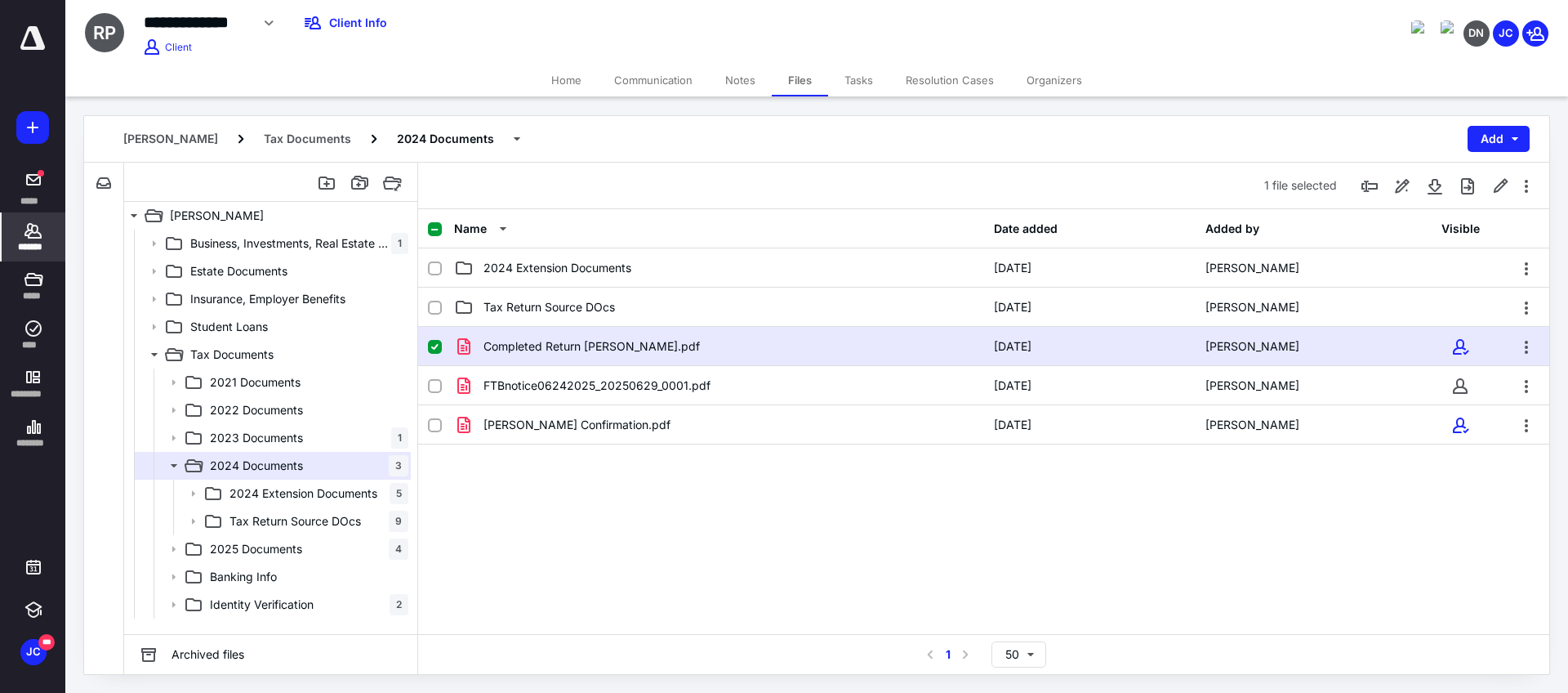 click 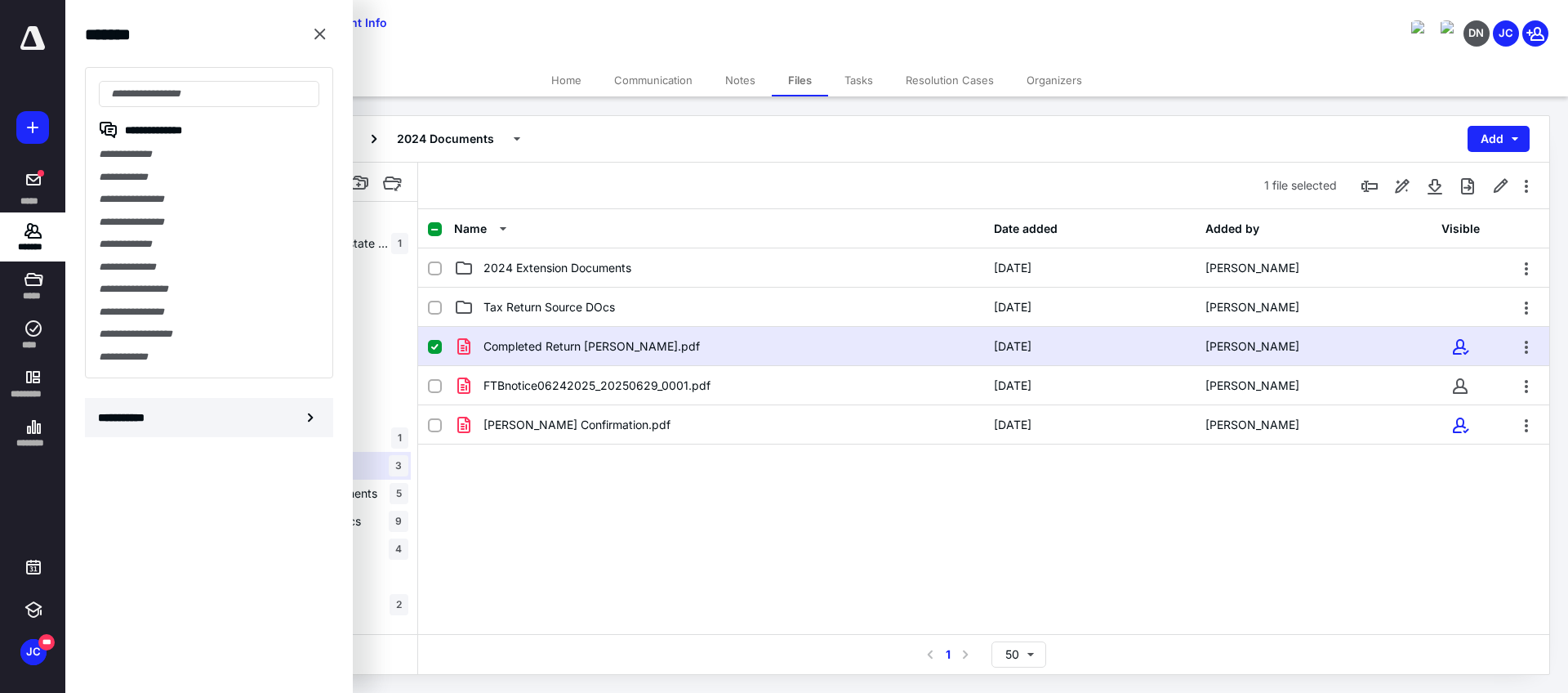 click on "**********" at bounding box center [209, 418] 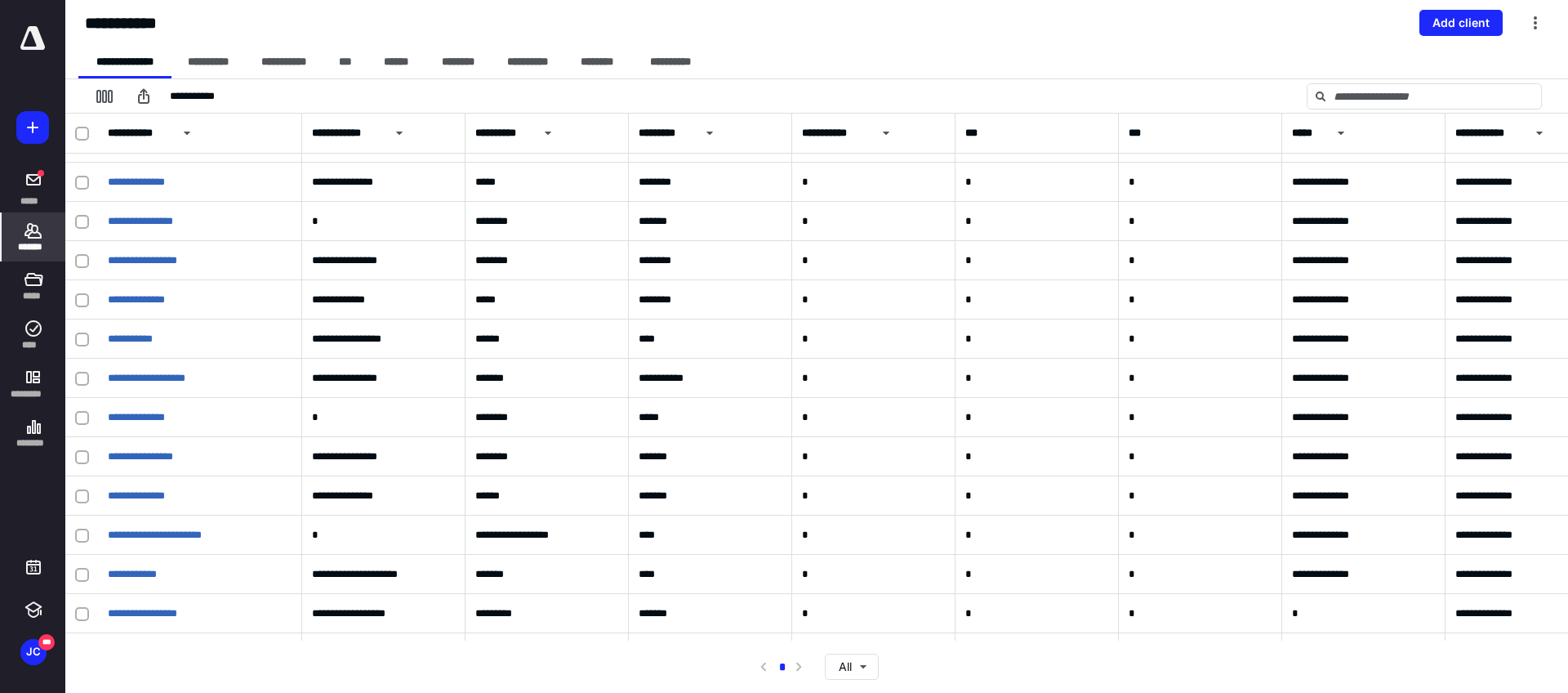 scroll, scrollTop: 1487, scrollLeft: 0, axis: vertical 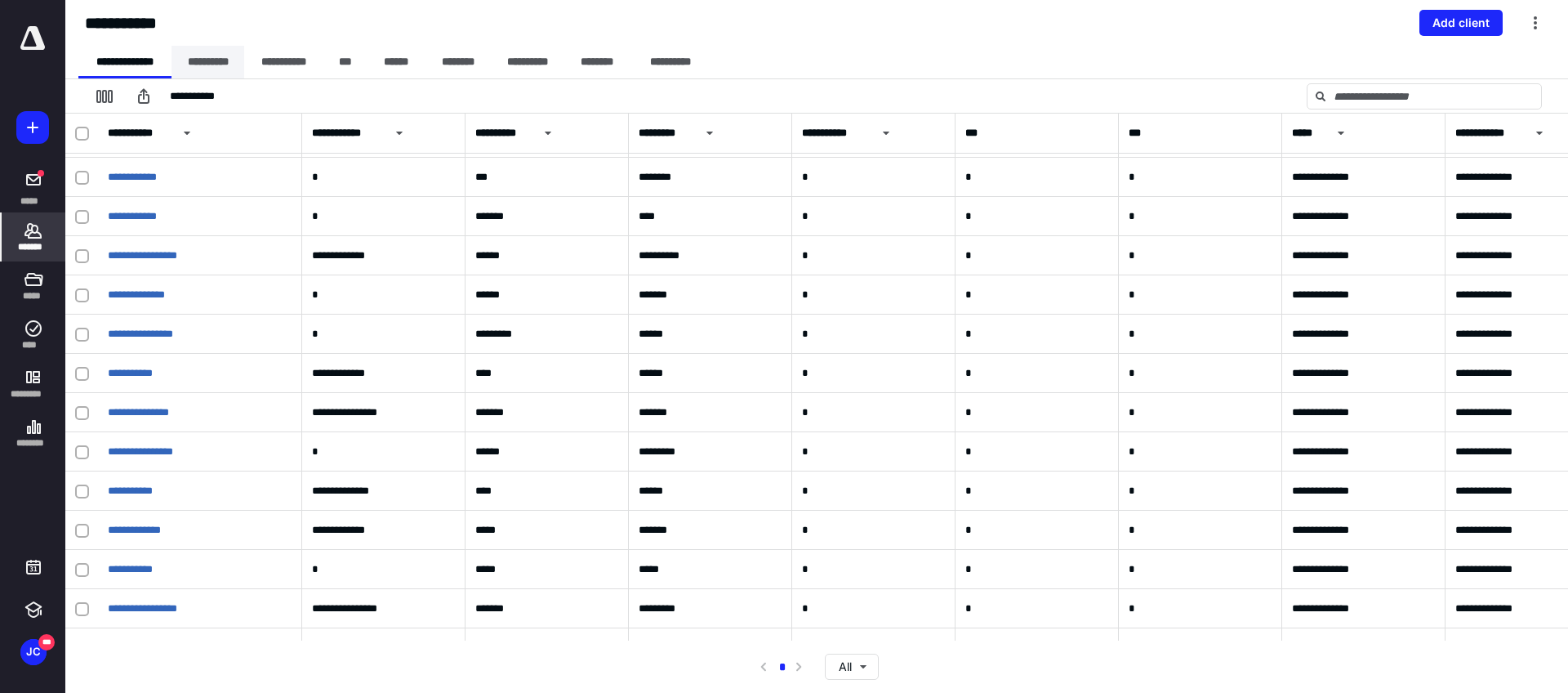 click on "**********" at bounding box center (207, 62) 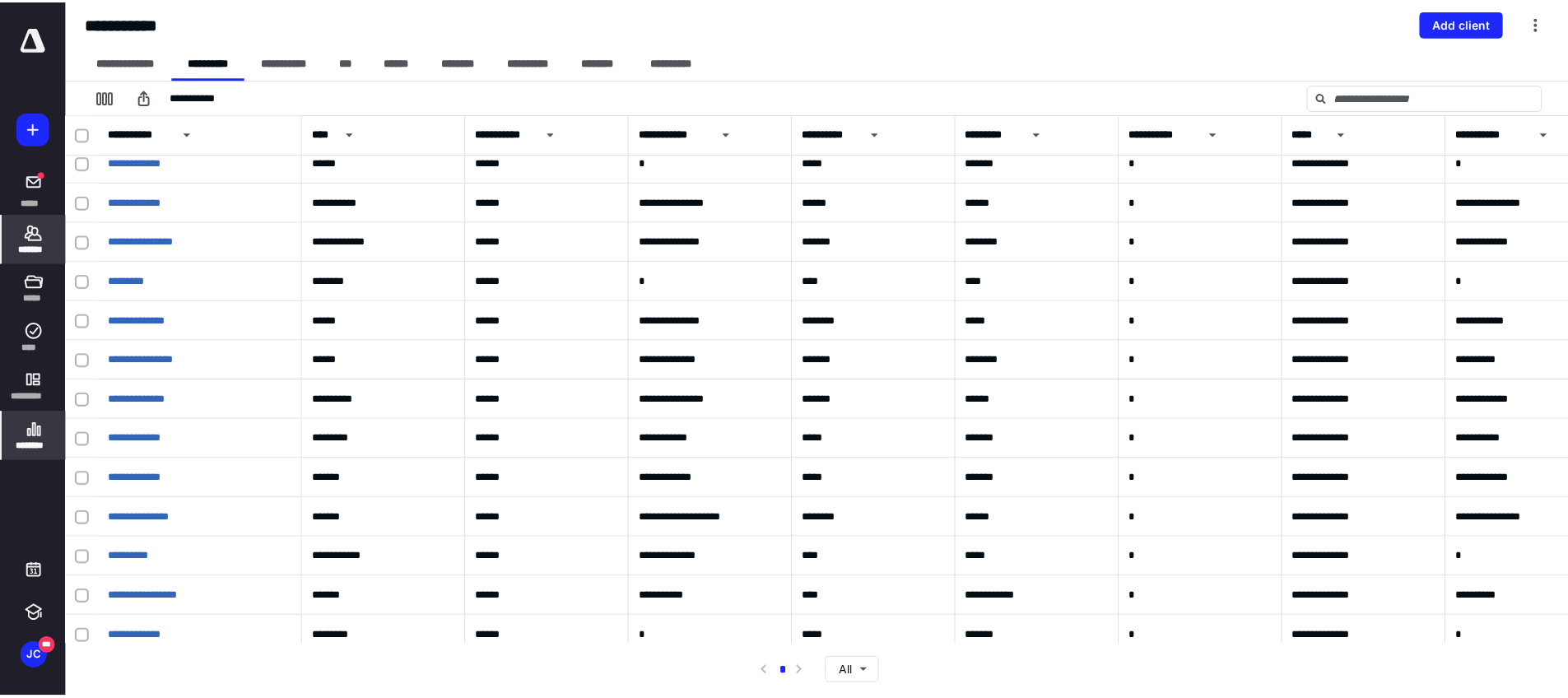 scroll, scrollTop: 0, scrollLeft: 0, axis: both 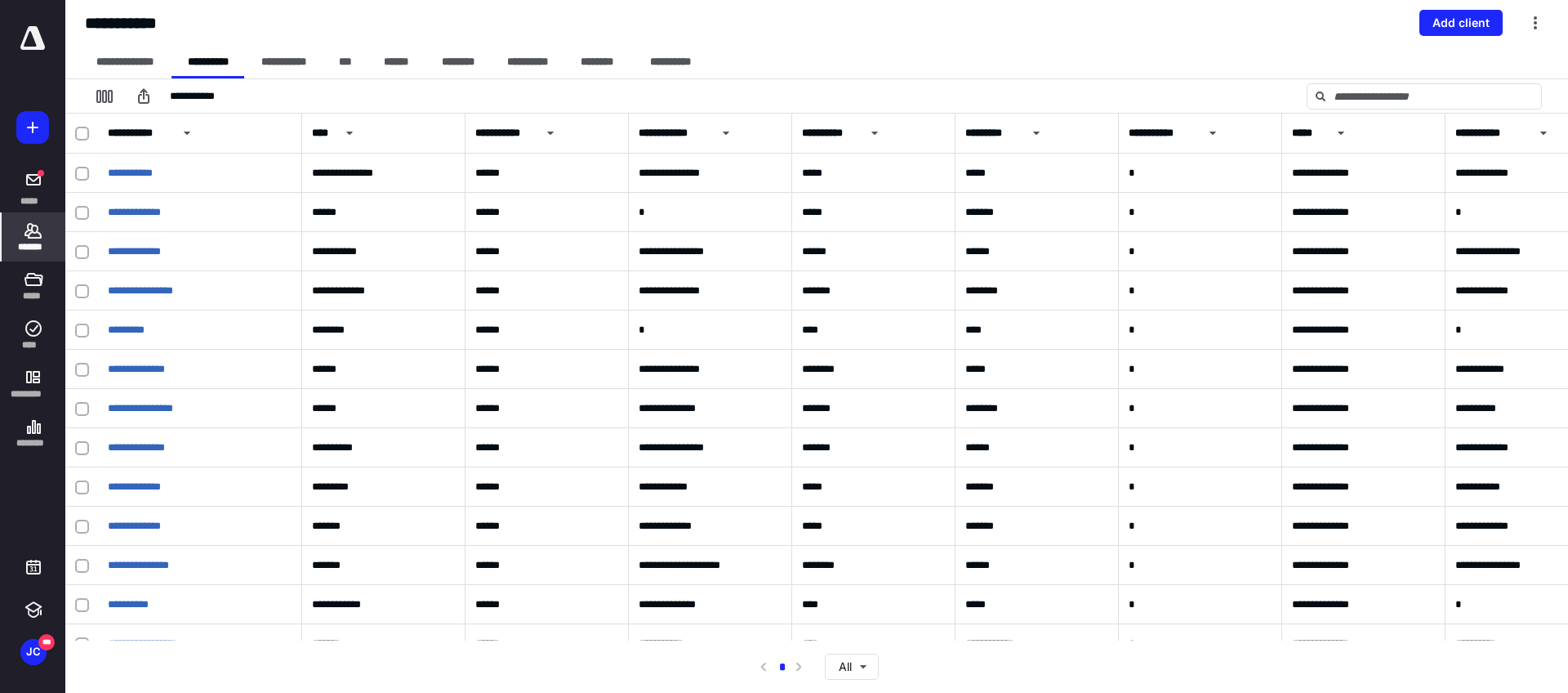 click on "*******" at bounding box center (33, 237) 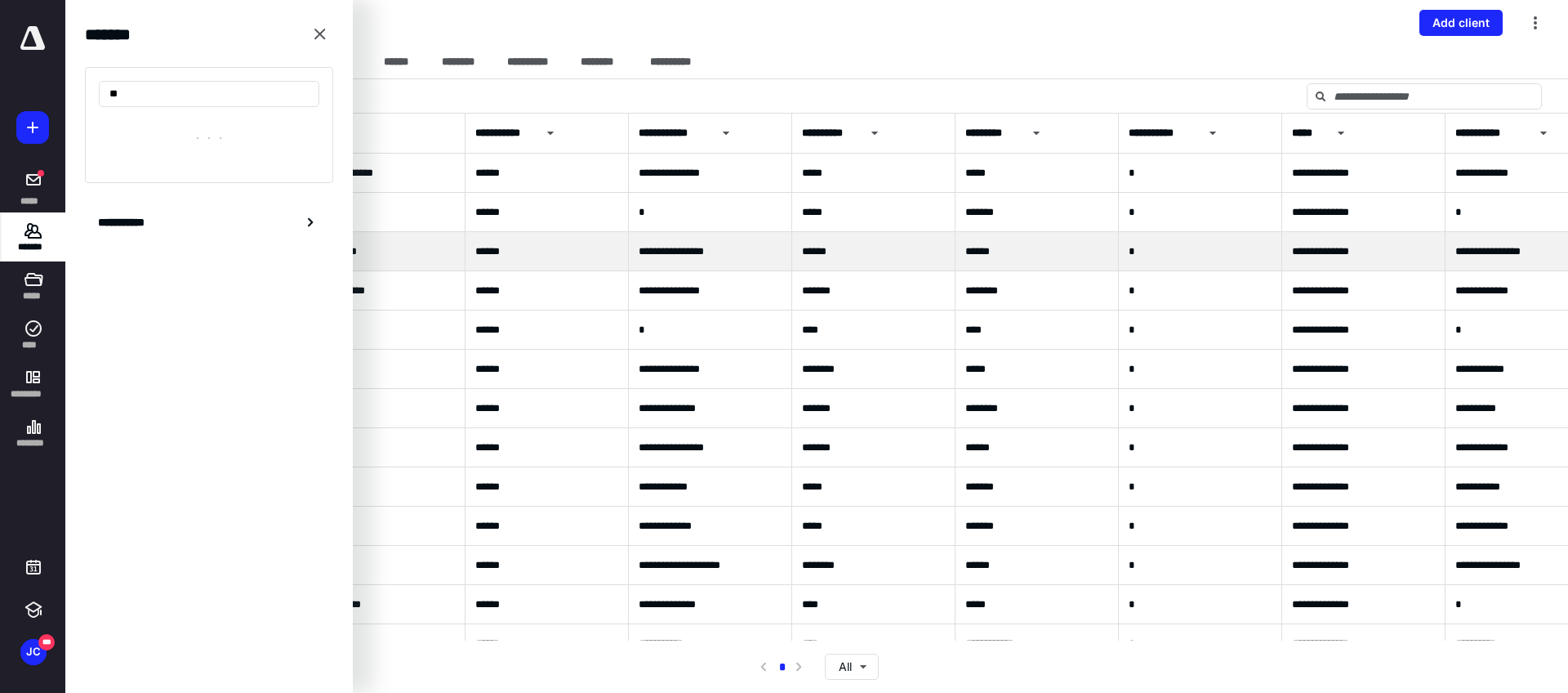 type on "*" 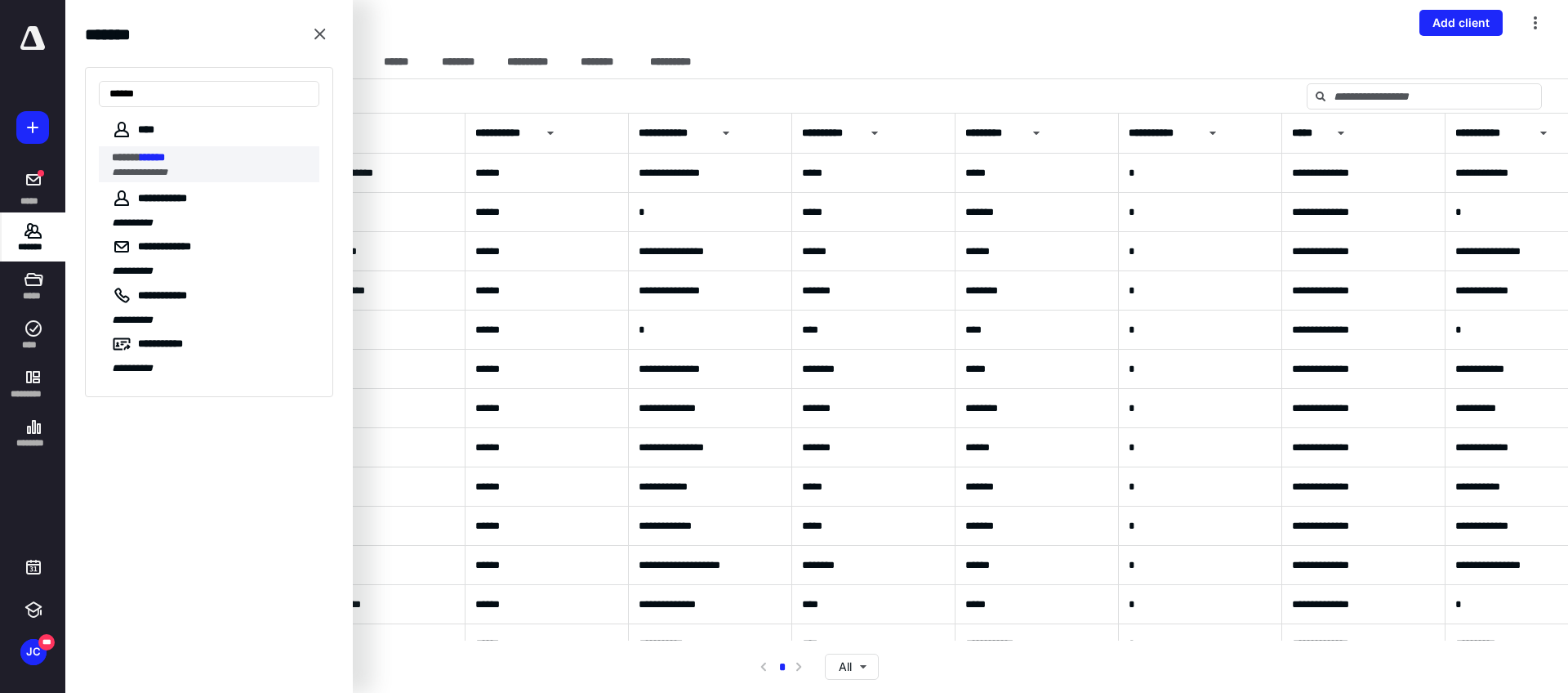 type on "******" 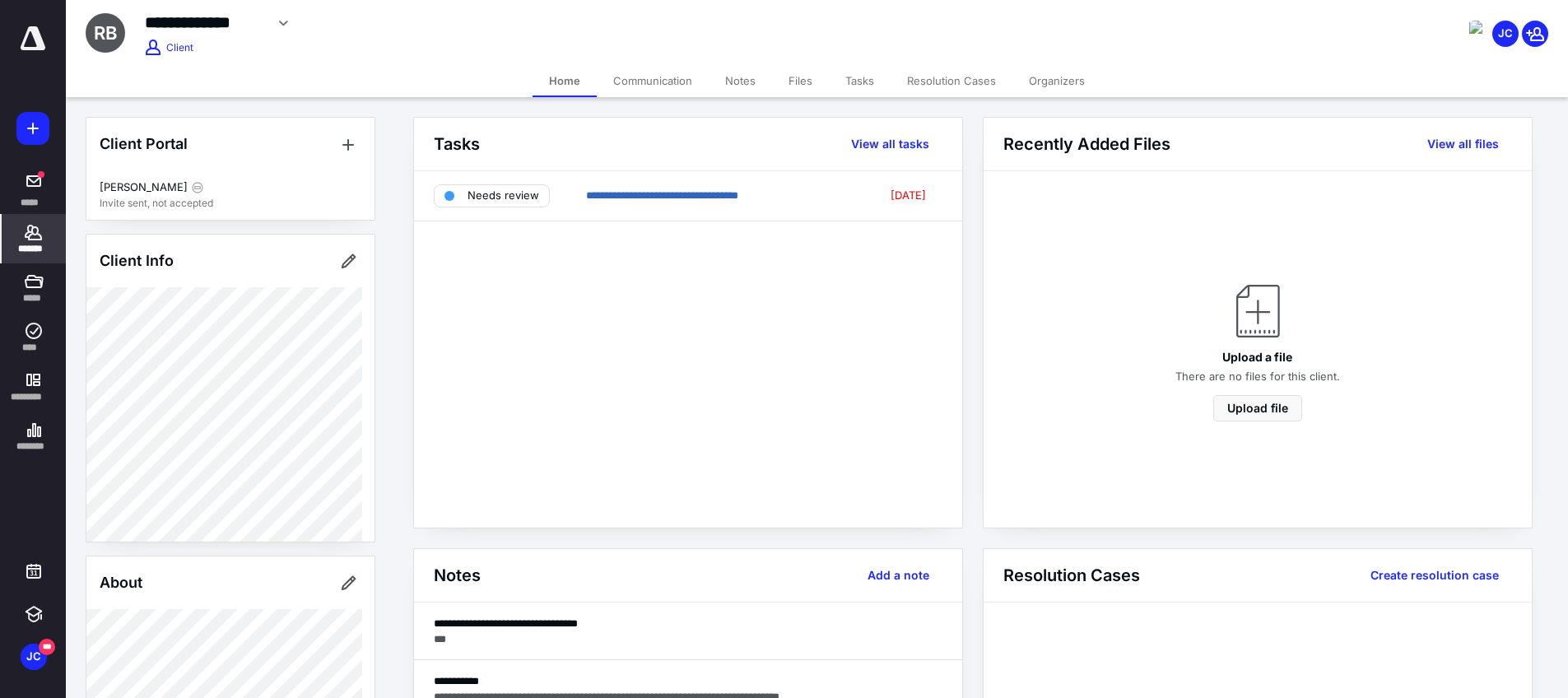 click 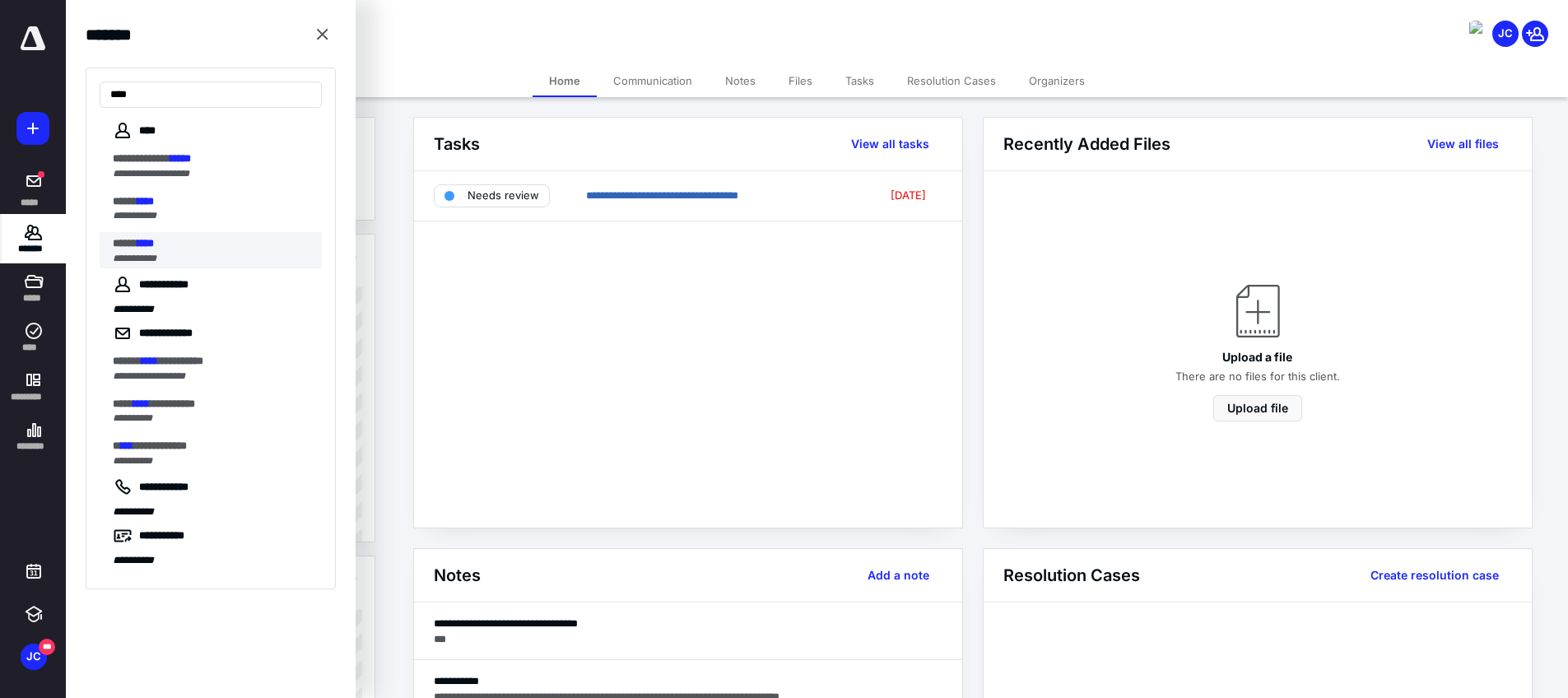 type on "****" 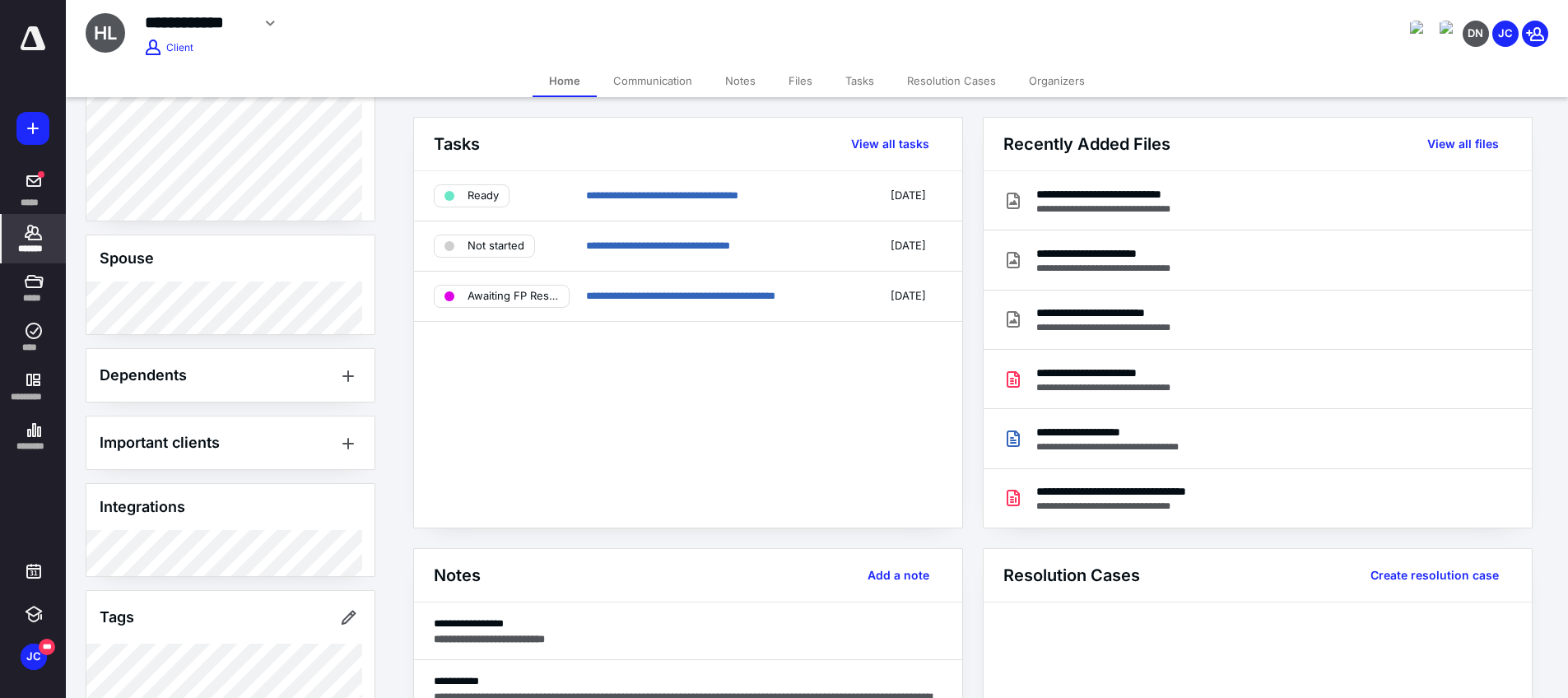 scroll, scrollTop: 1588, scrollLeft: 0, axis: vertical 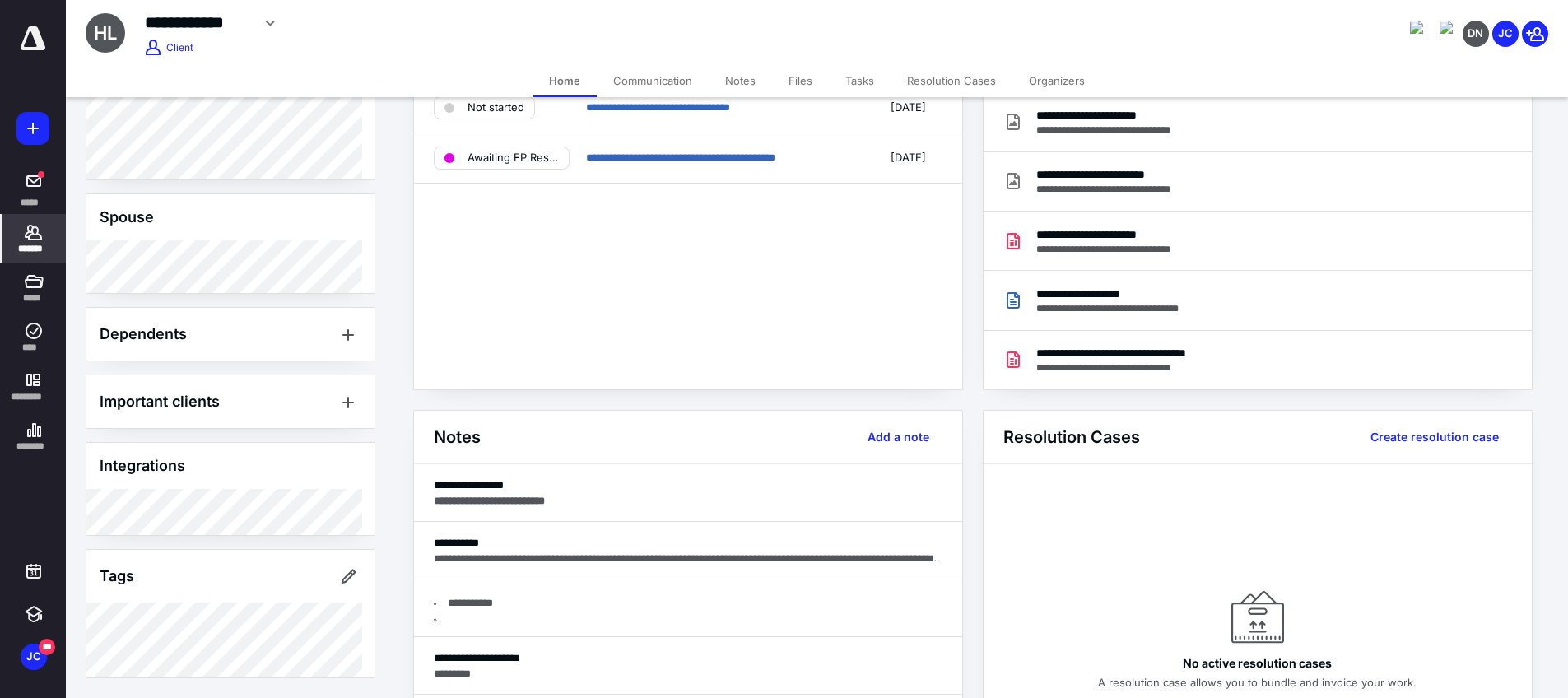 click on "Notes" at bounding box center (740, 81) 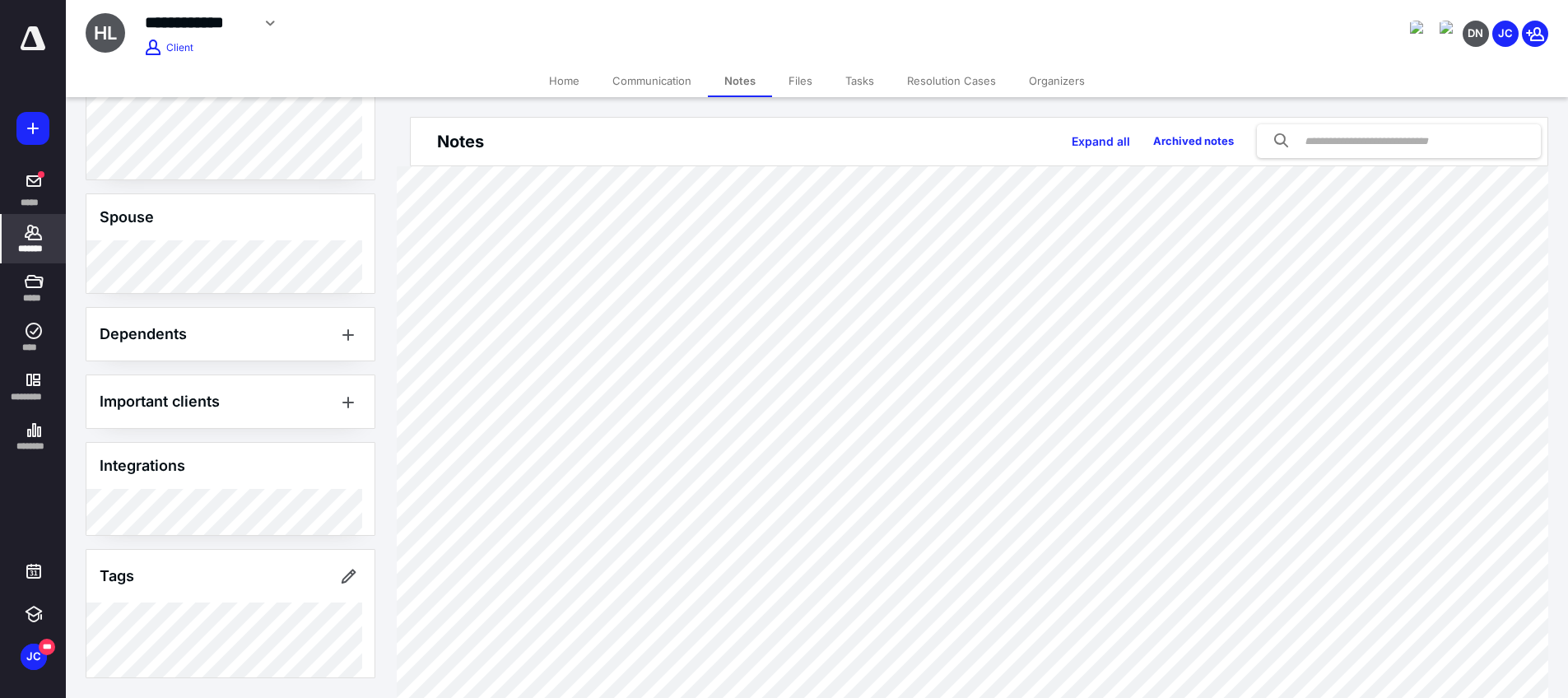 click on "Tasks" at bounding box center (859, 81) 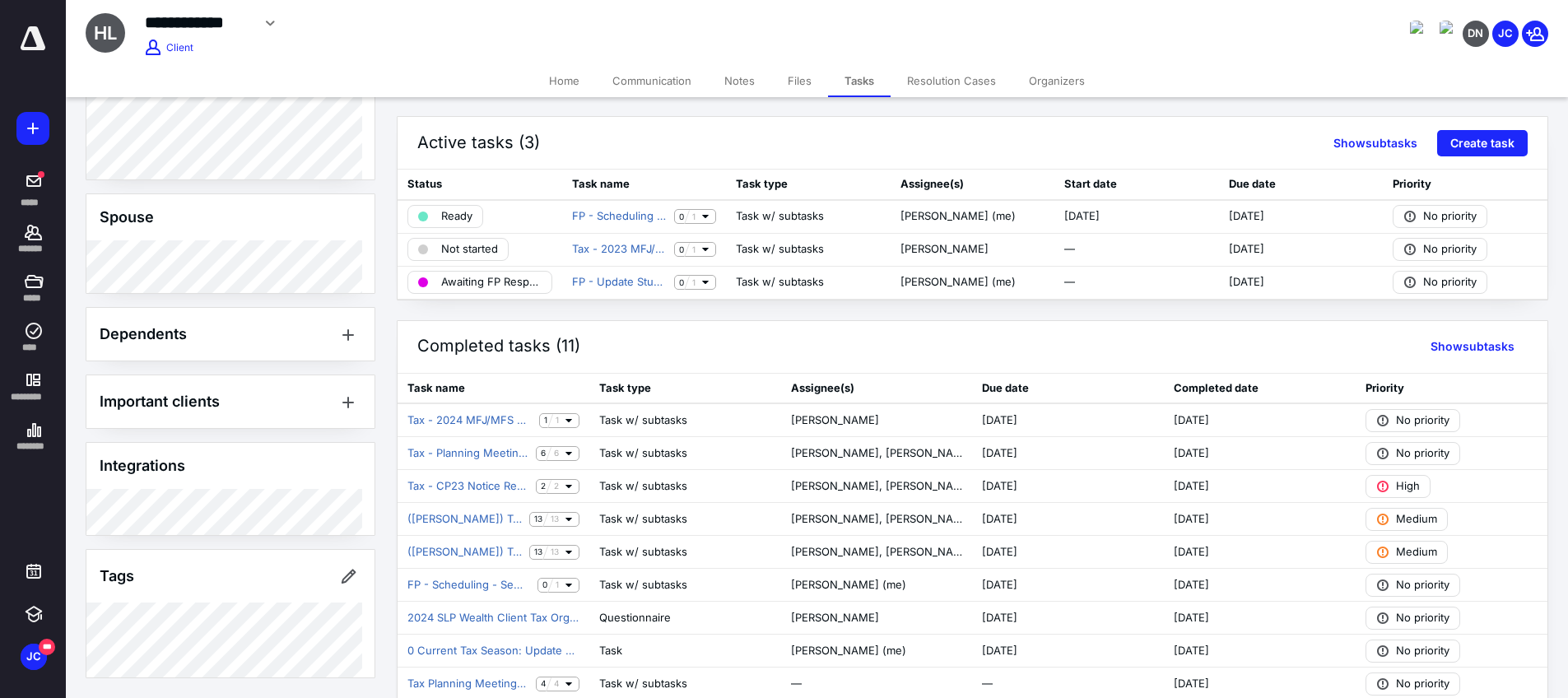scroll, scrollTop: 0, scrollLeft: 0, axis: both 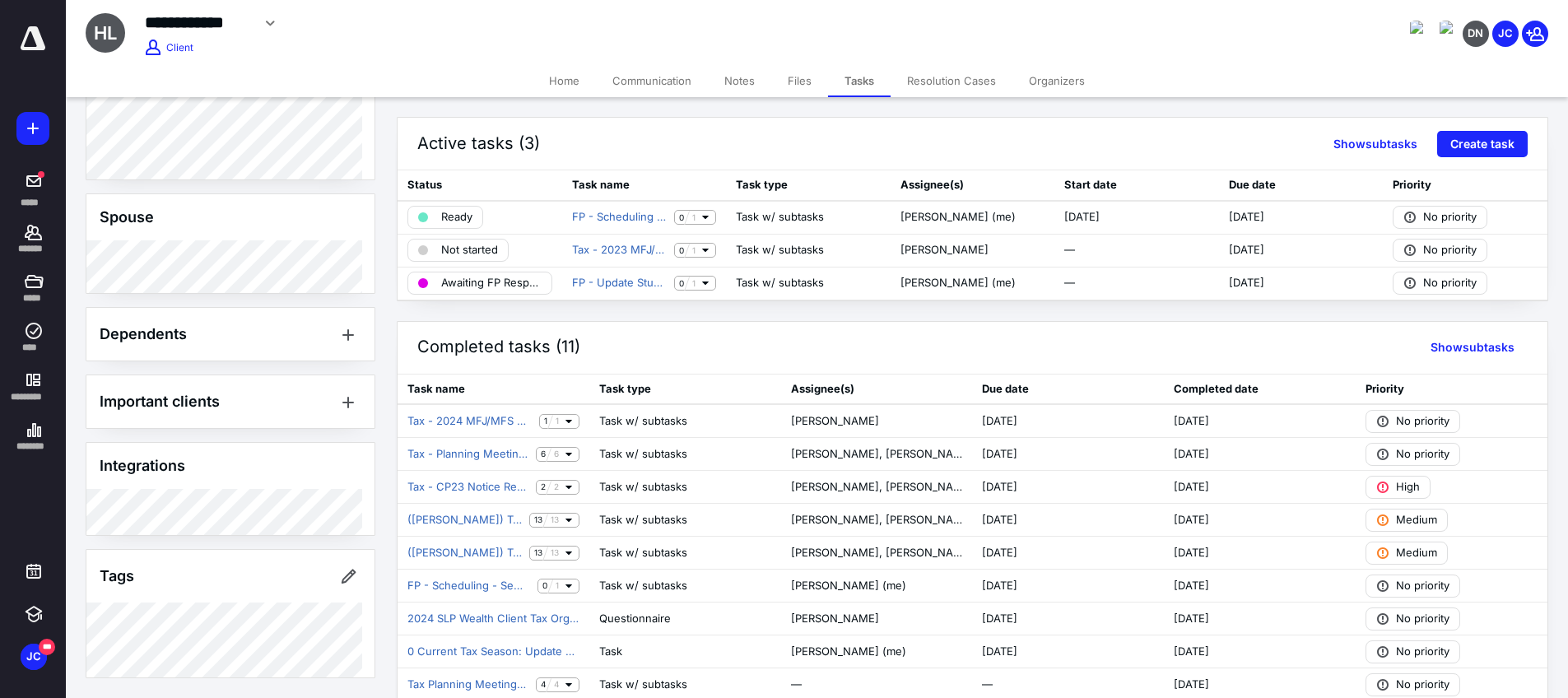 click on "Files" at bounding box center [799, 81] 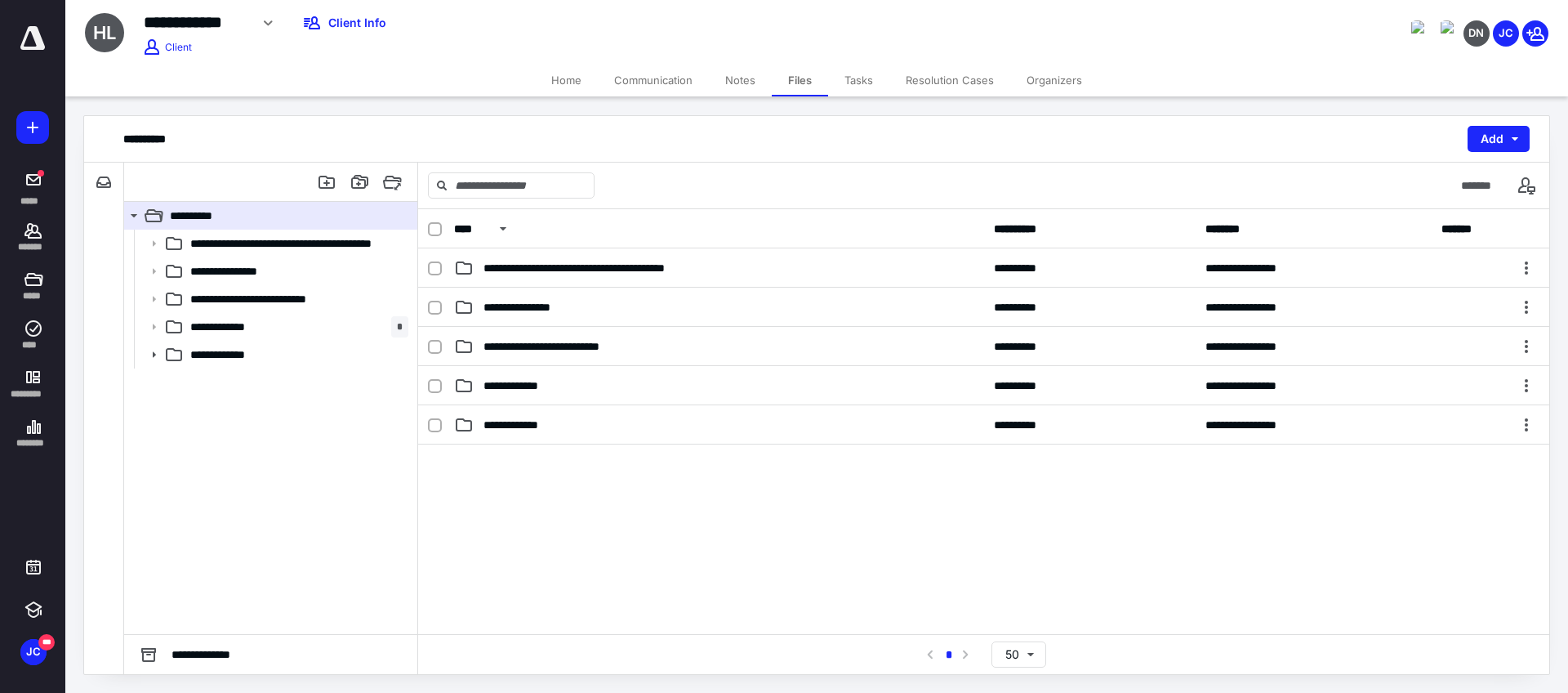 click on "Notes" at bounding box center (740, 80) 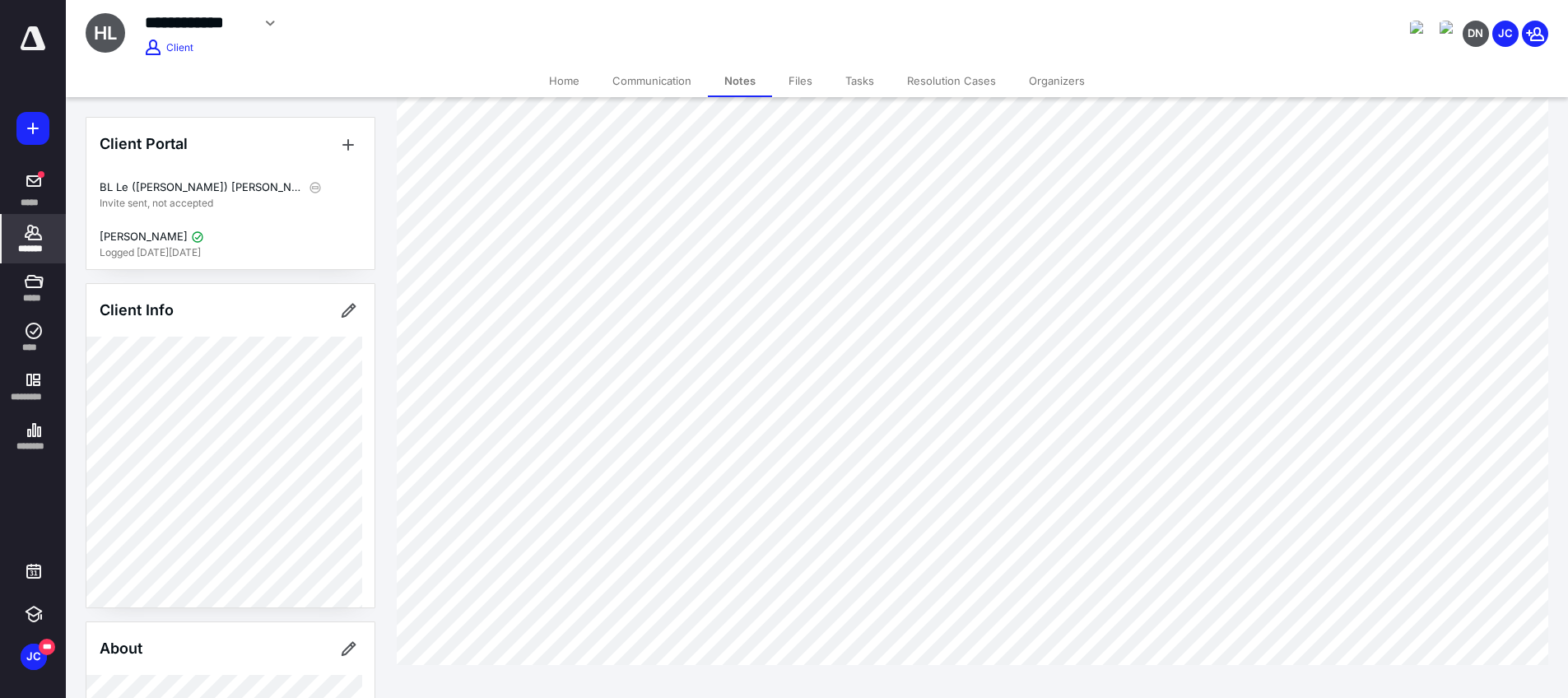scroll, scrollTop: 0, scrollLeft: 0, axis: both 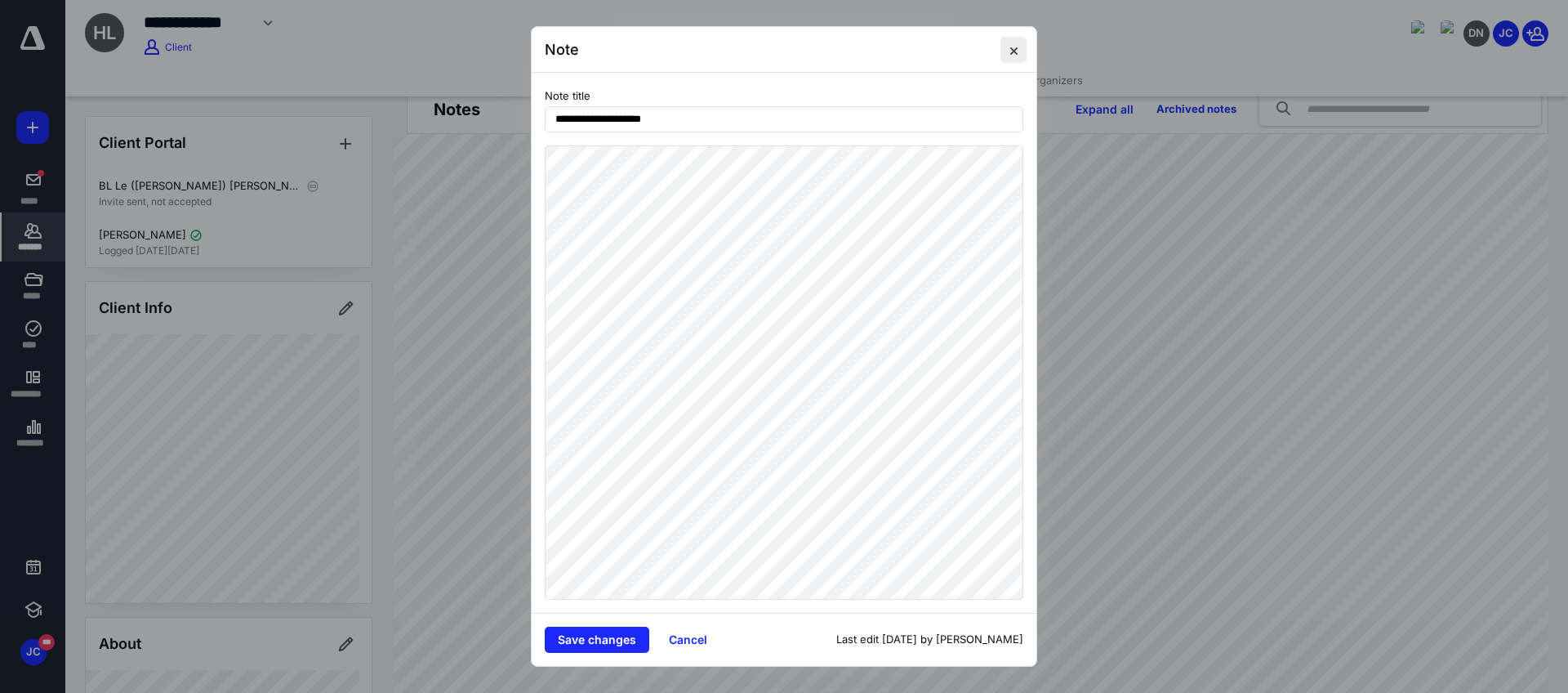 click at bounding box center (1013, 50) 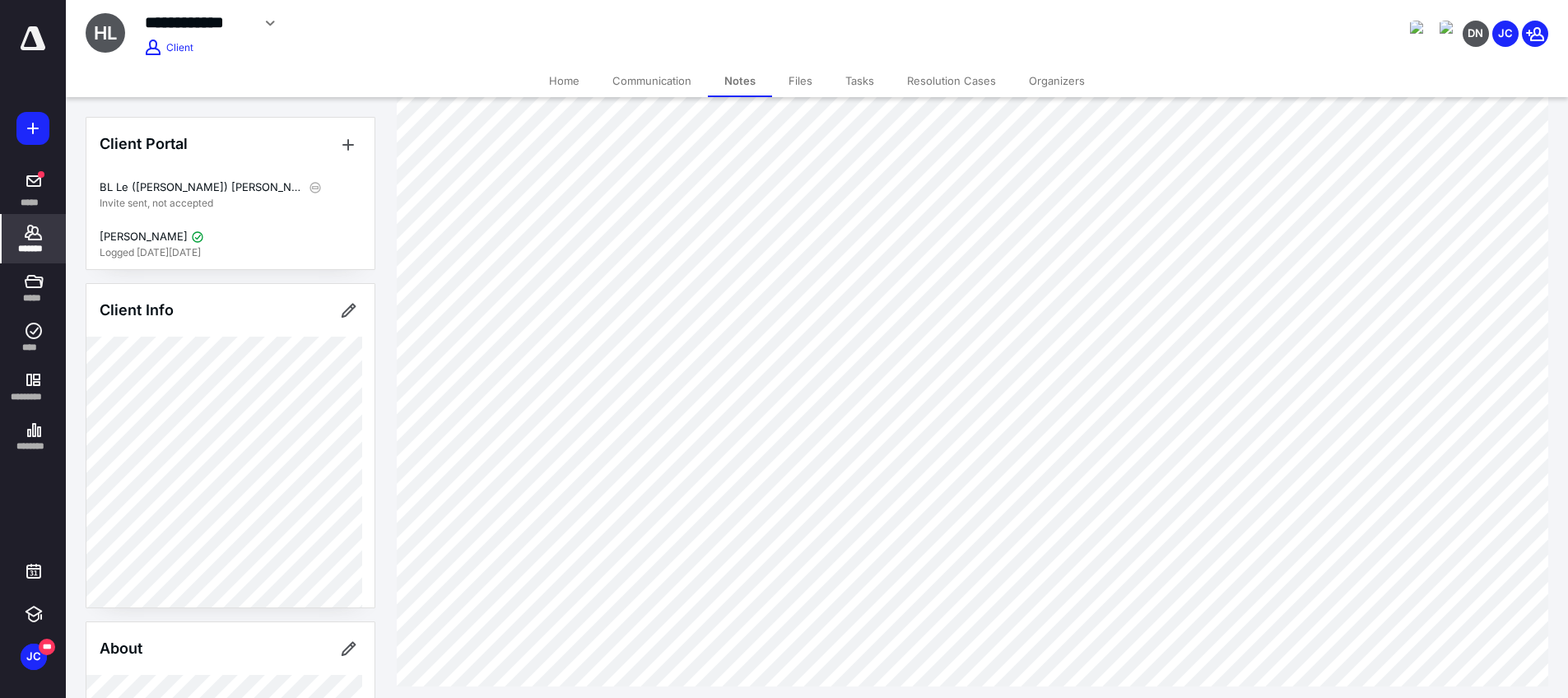 scroll, scrollTop: 344, scrollLeft: 0, axis: vertical 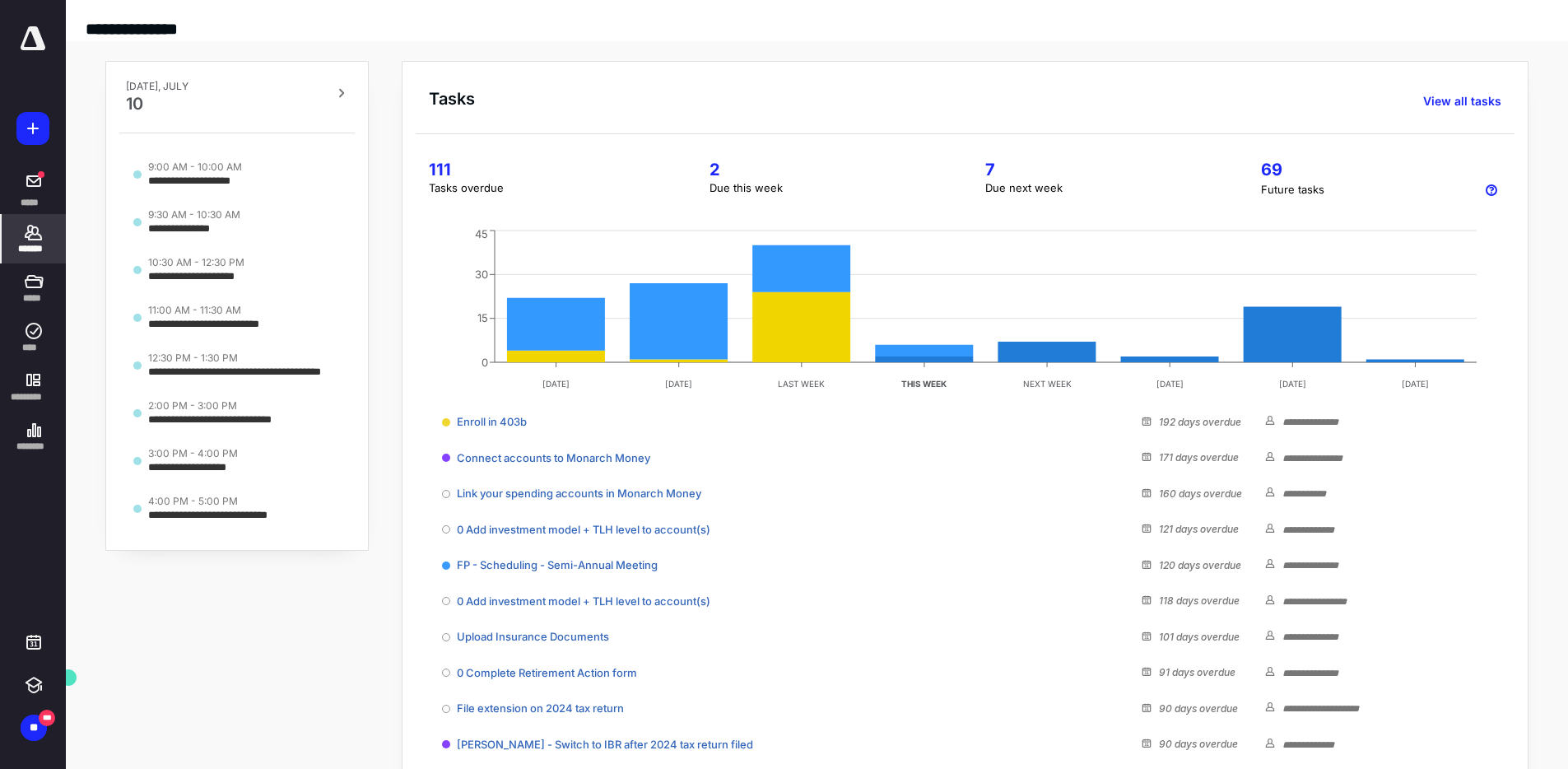 click 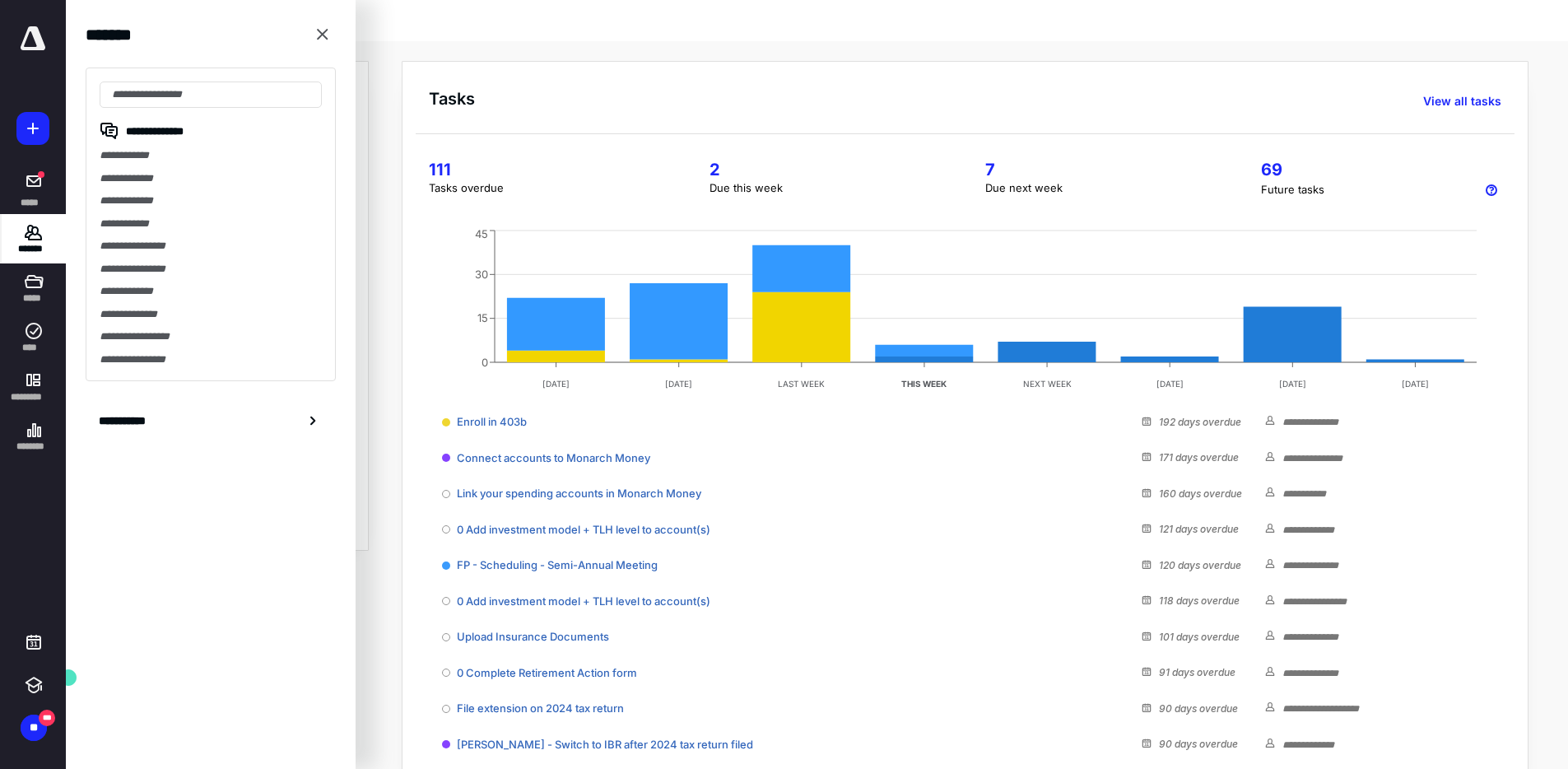 type on "*" 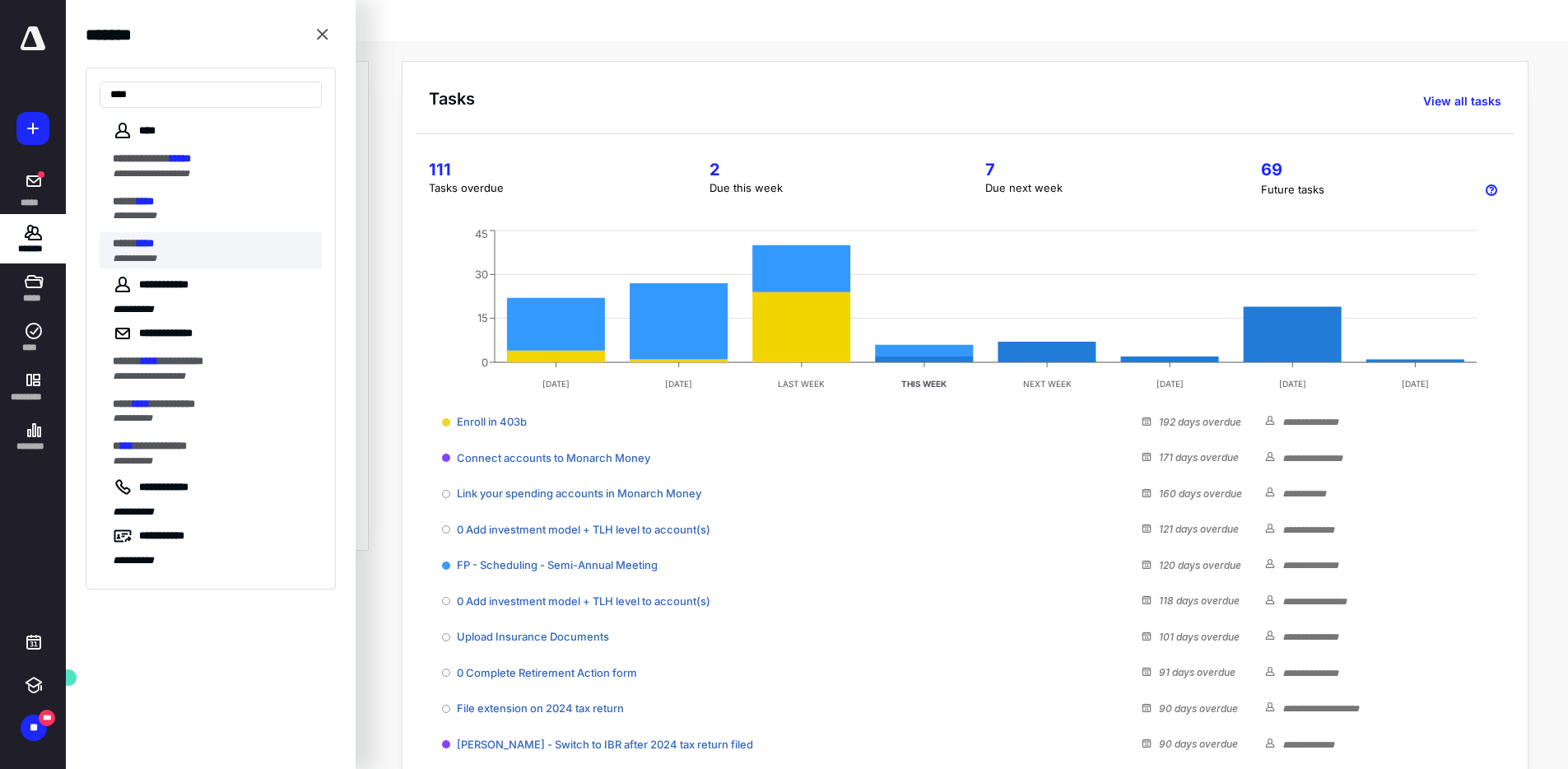 type on "****" 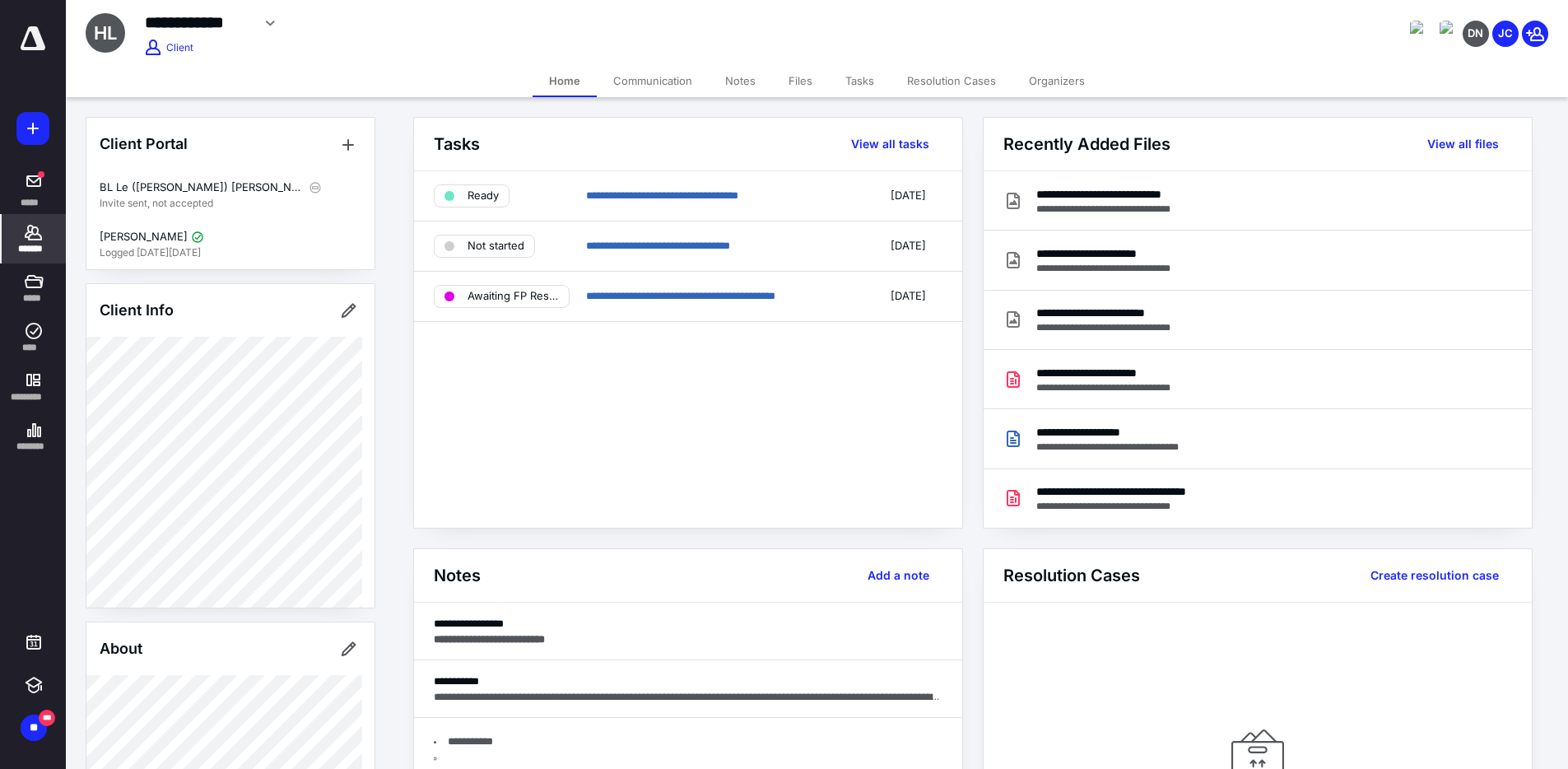 click on "Notes" at bounding box center [740, 81] 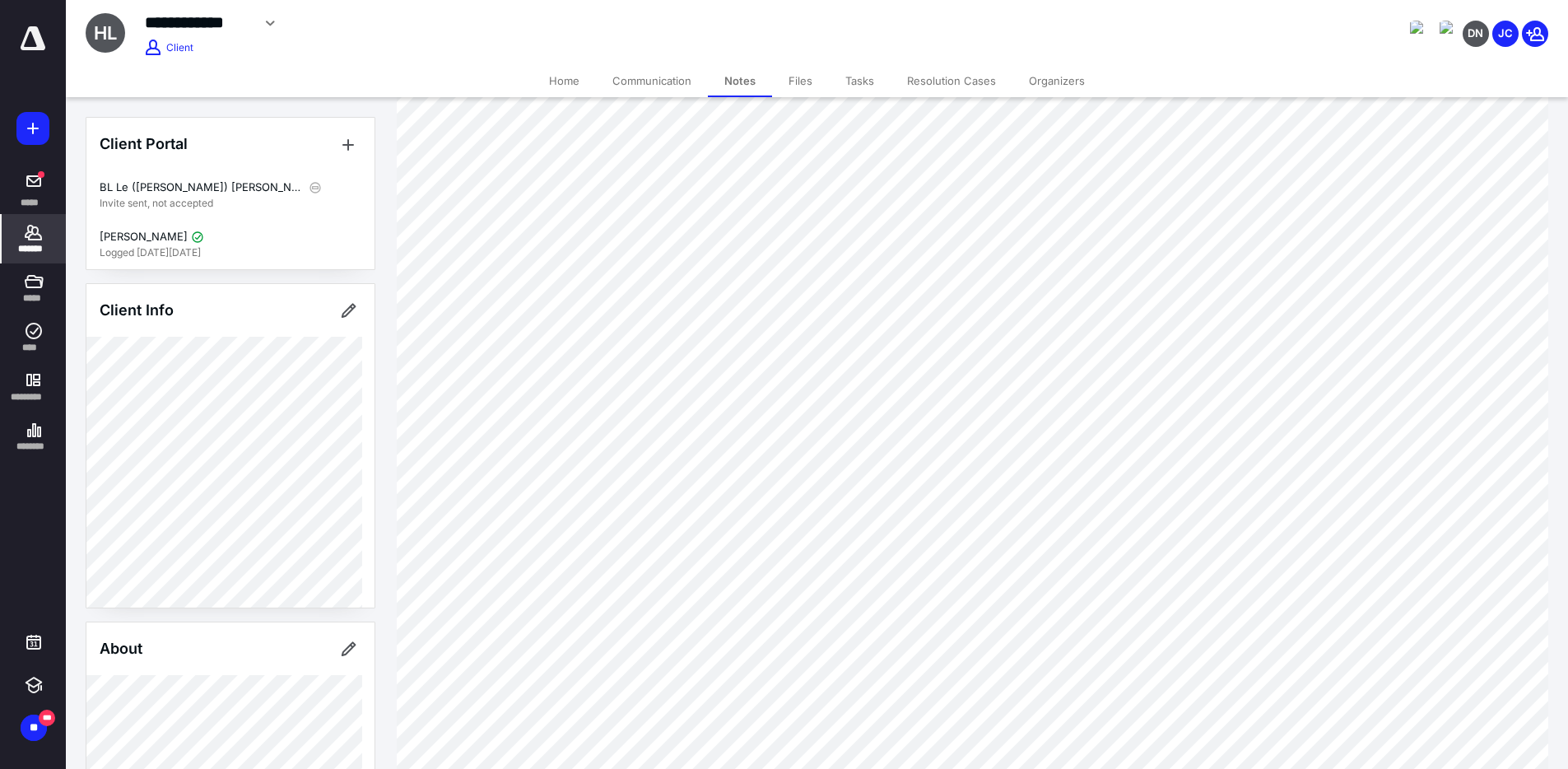 scroll, scrollTop: 273, scrollLeft: 0, axis: vertical 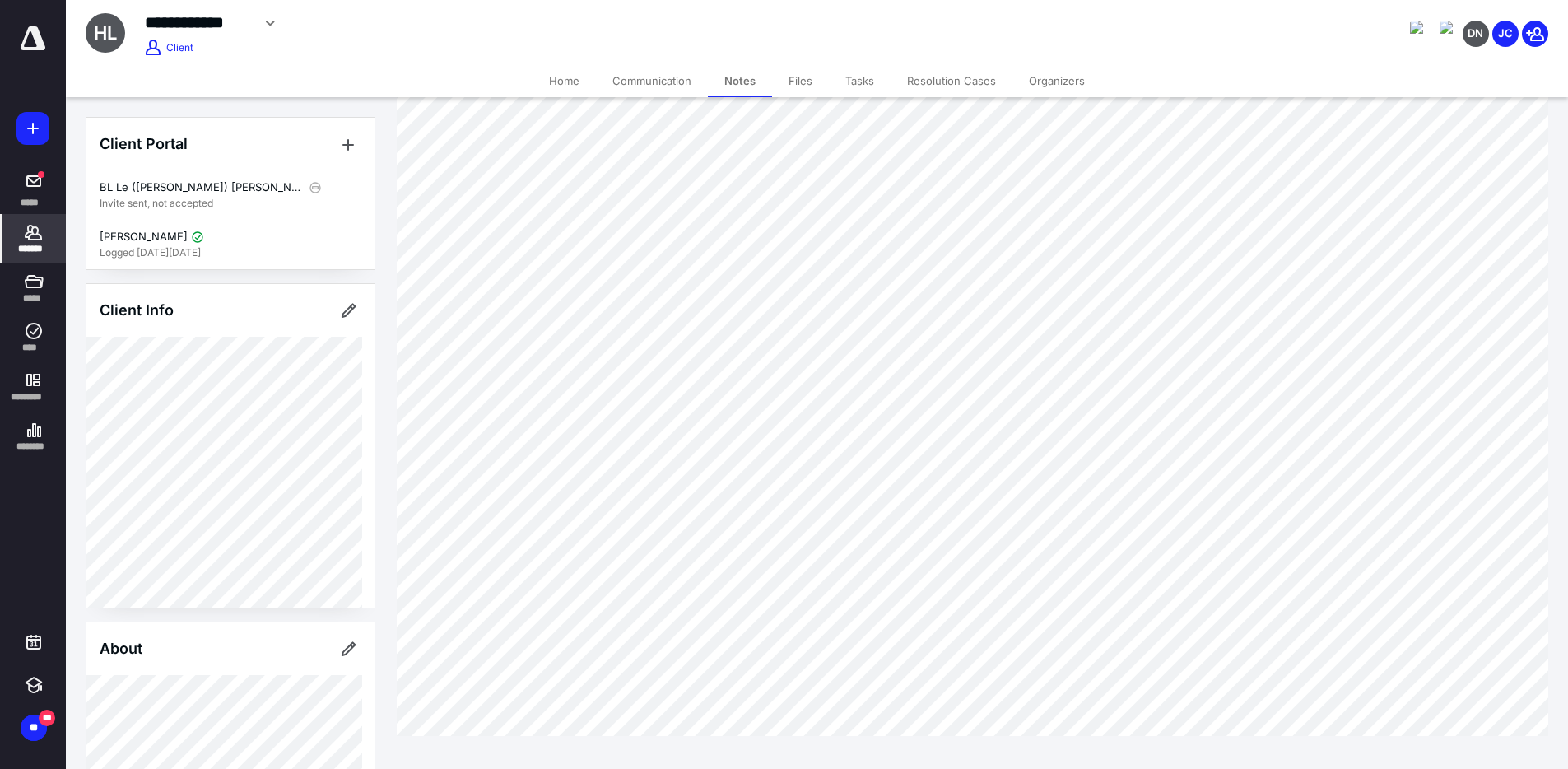 click on "Files" at bounding box center [800, 81] 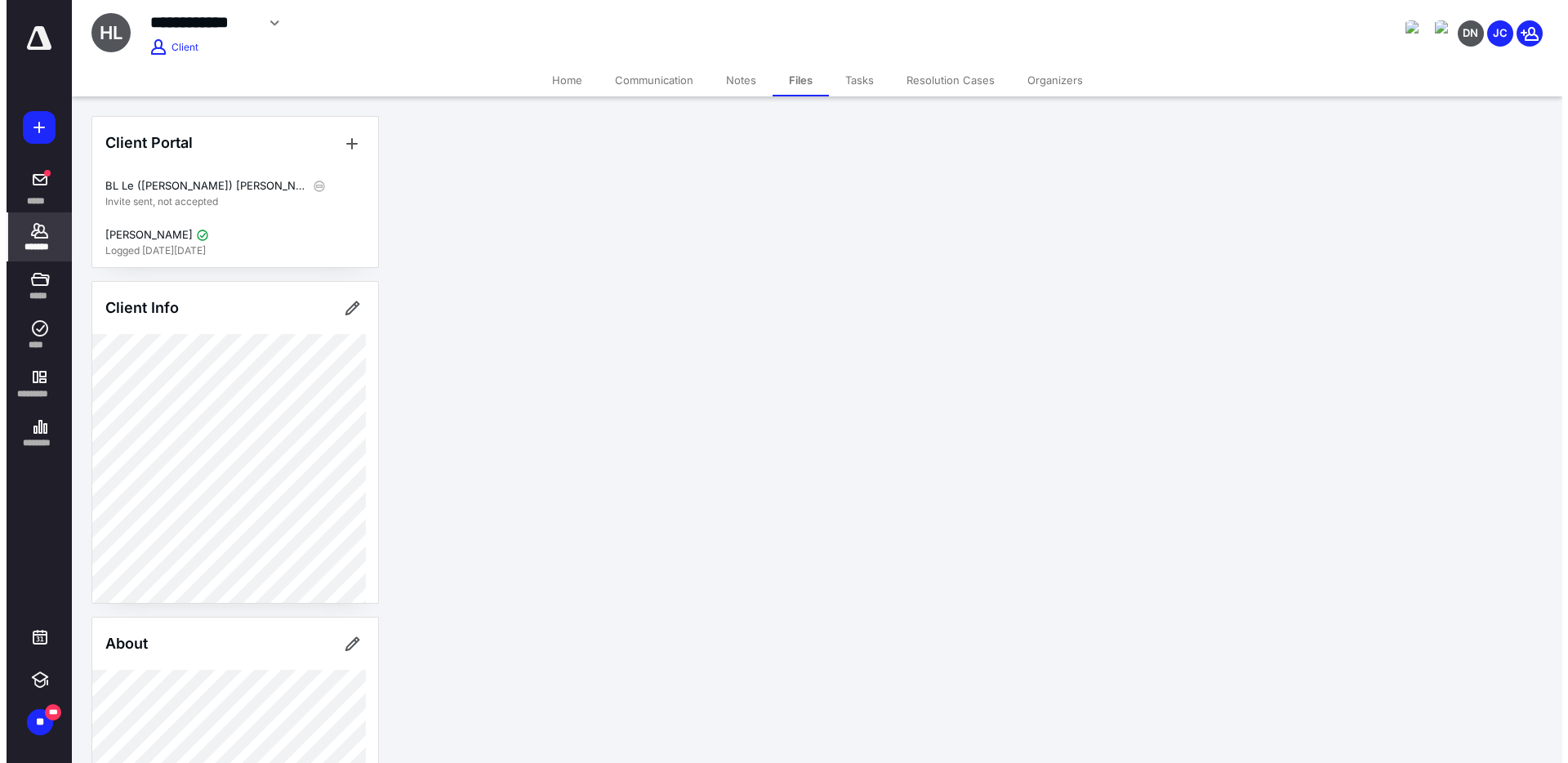 scroll, scrollTop: 0, scrollLeft: 0, axis: both 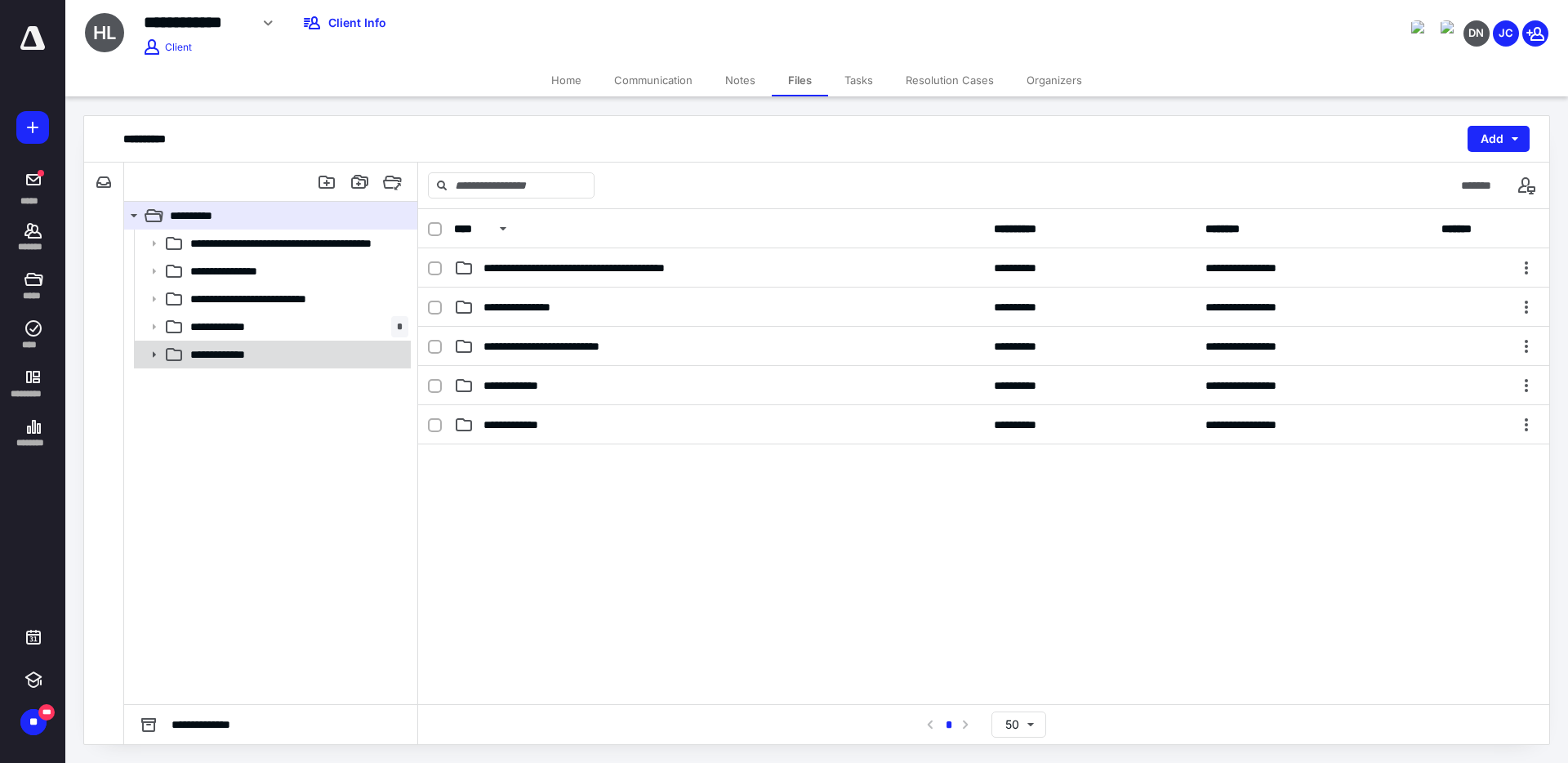 click on "**********" at bounding box center (232, 355) 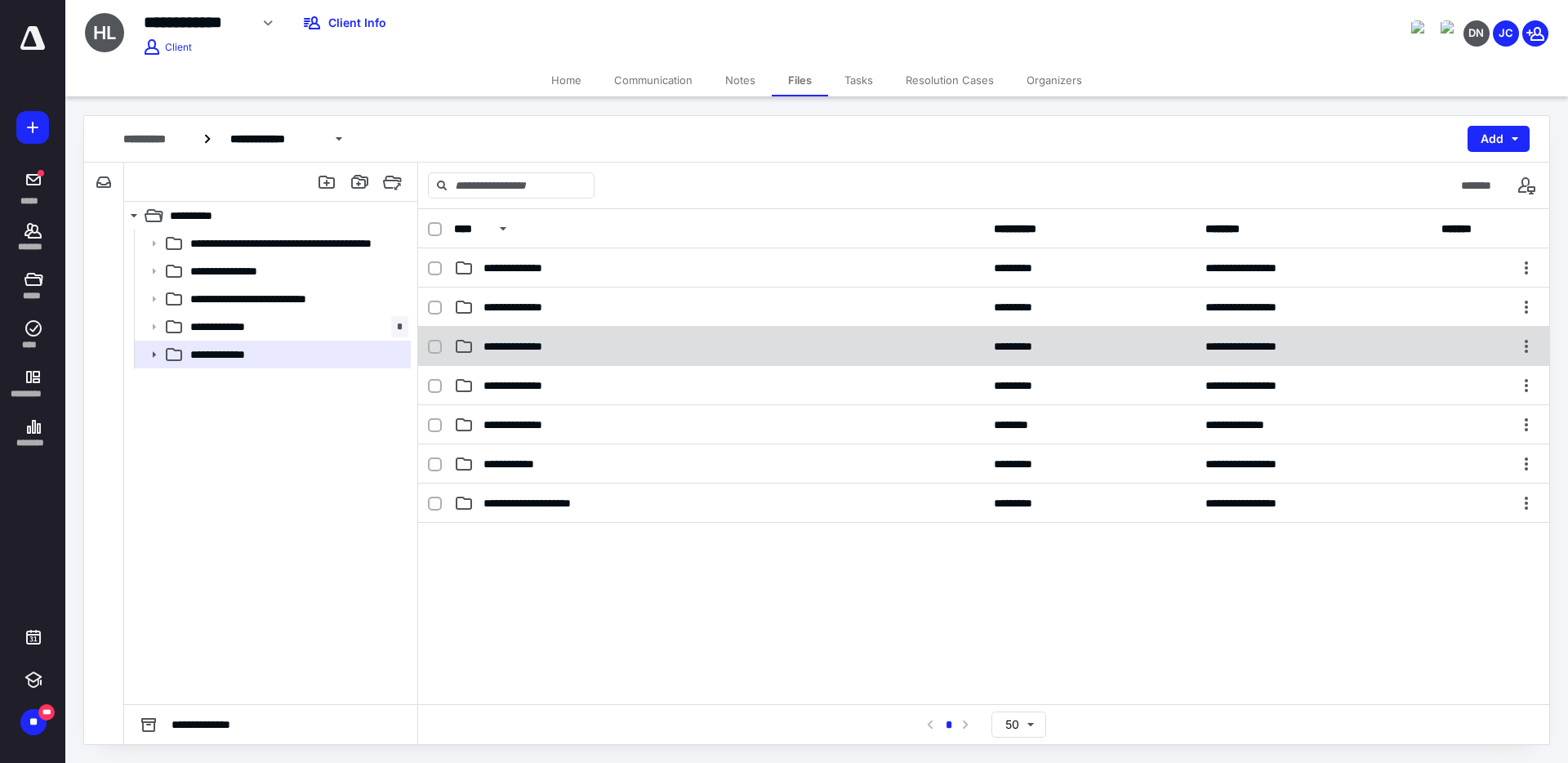 click on "**********" at bounding box center (530, 346) 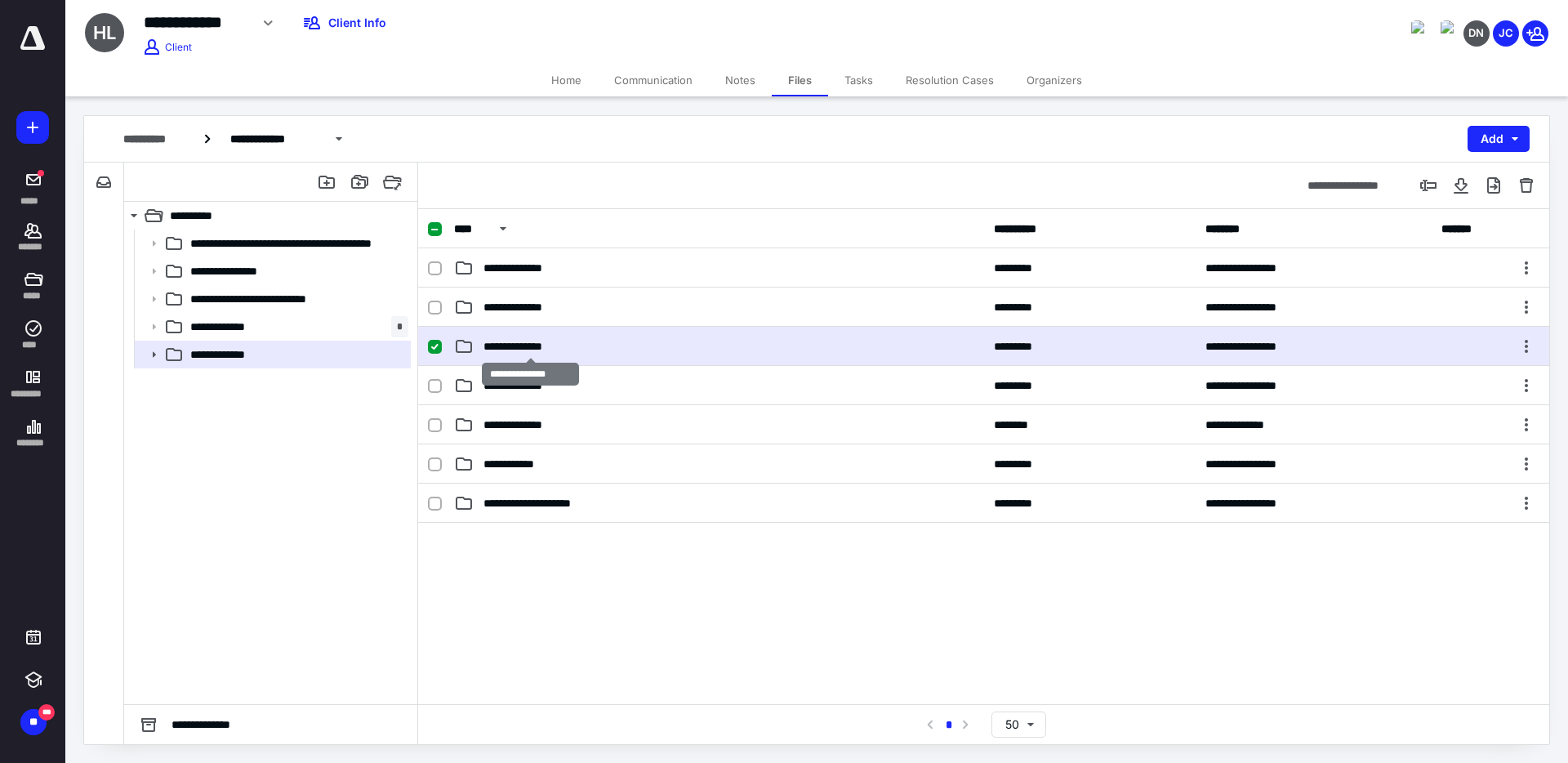 click on "**********" at bounding box center (530, 346) 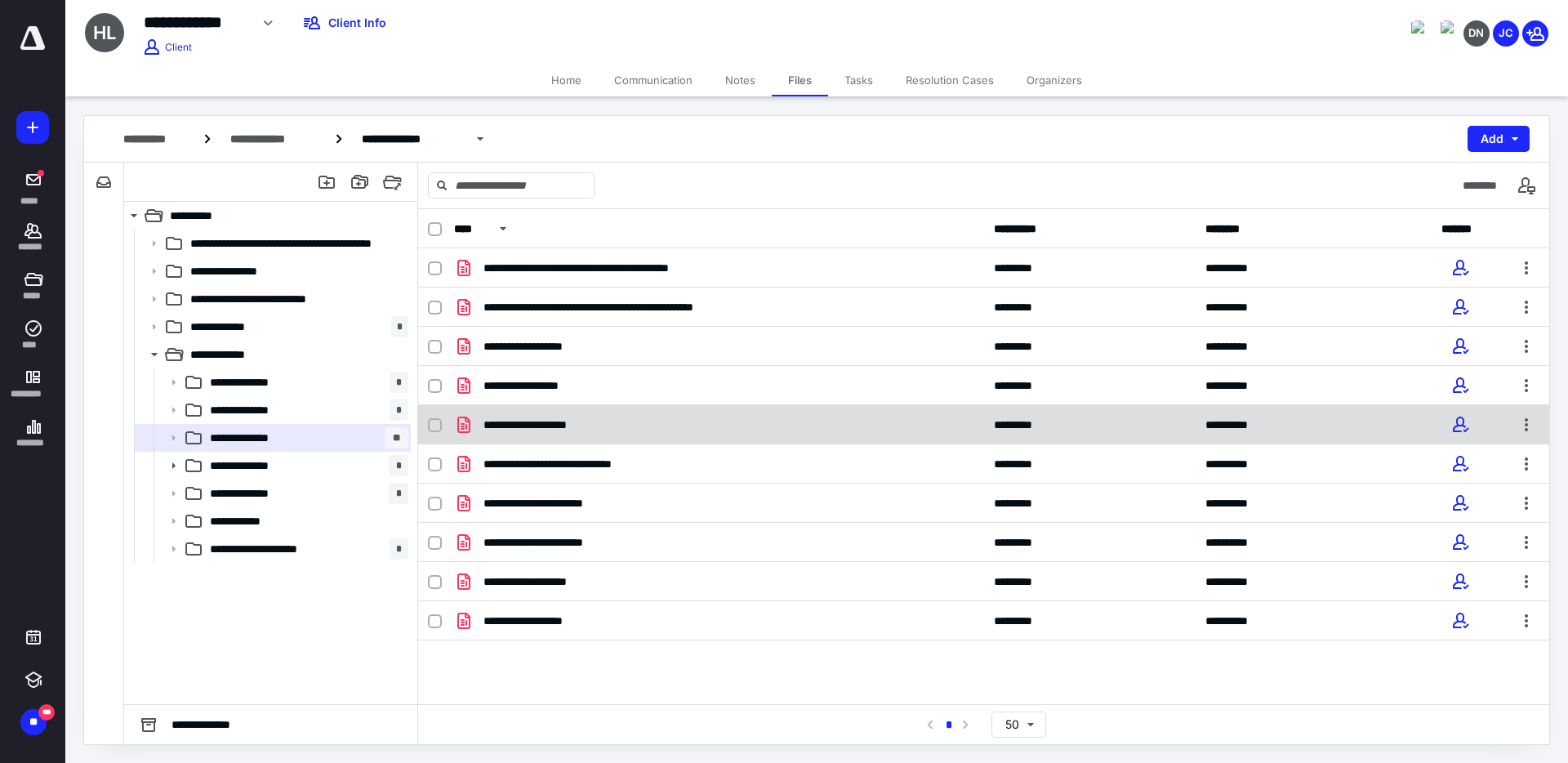 click on "**********" at bounding box center (542, 425) 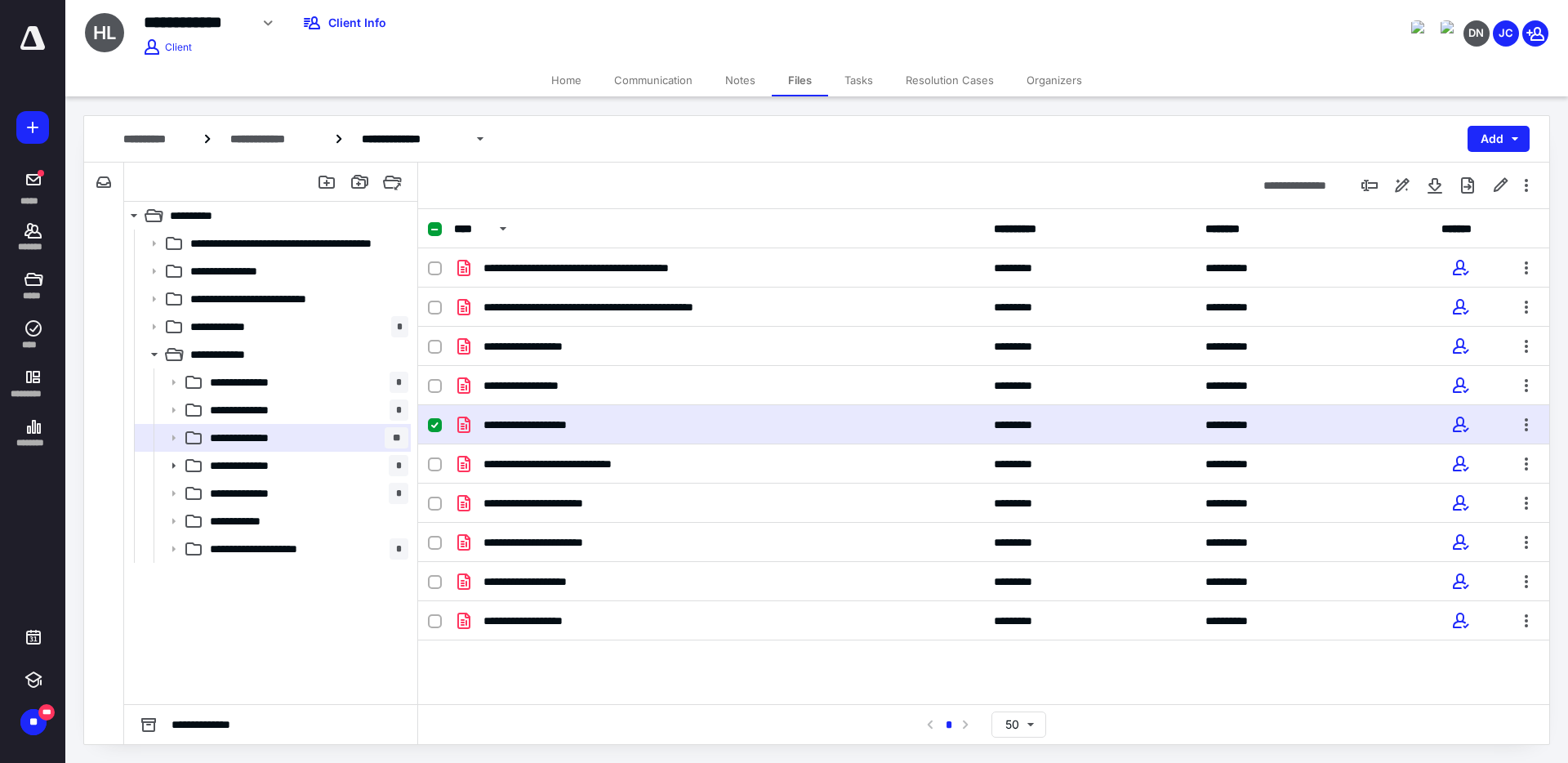 click on "**********" at bounding box center [719, 425] 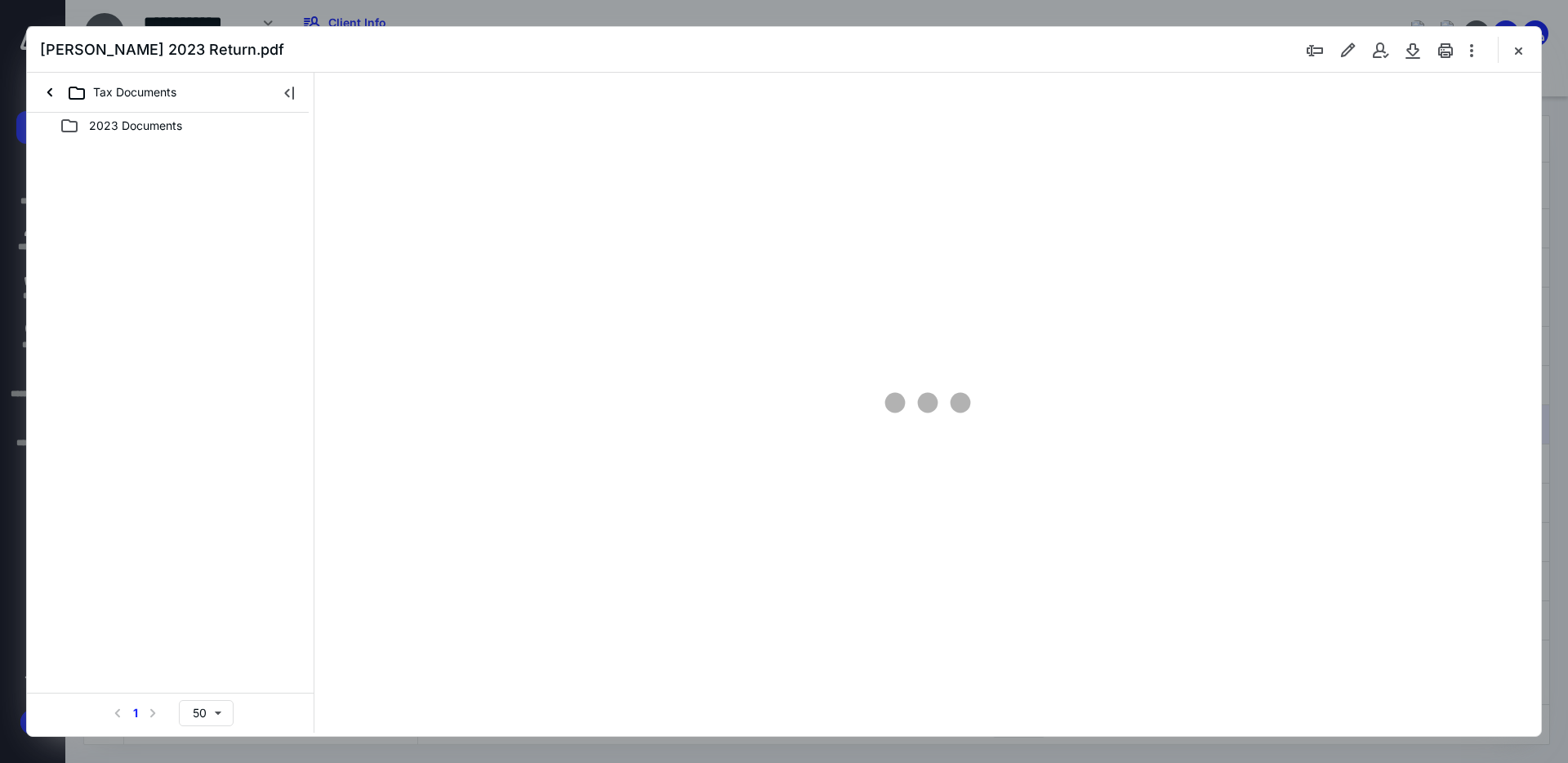 scroll, scrollTop: 0, scrollLeft: 0, axis: both 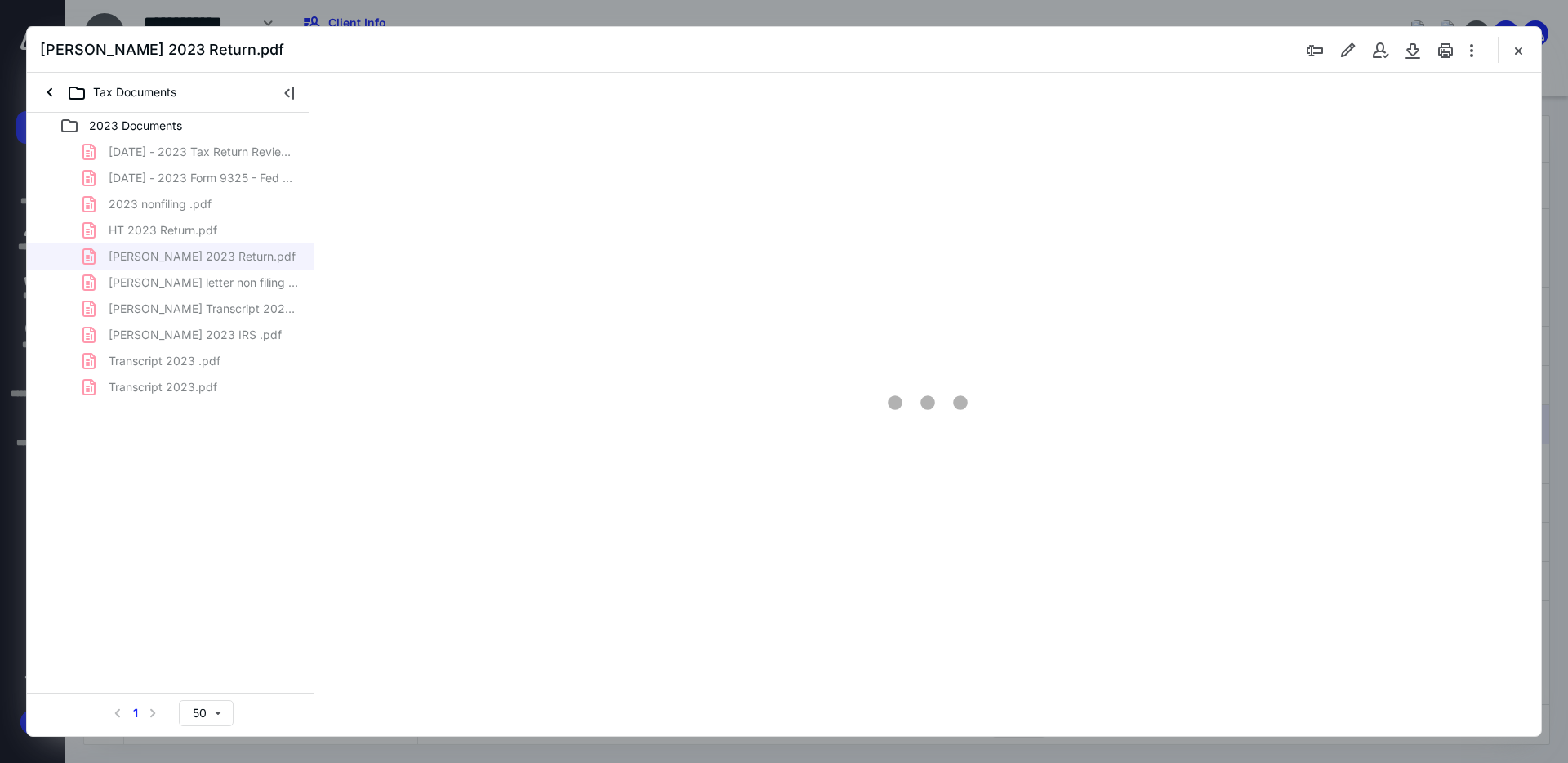 type on "228" 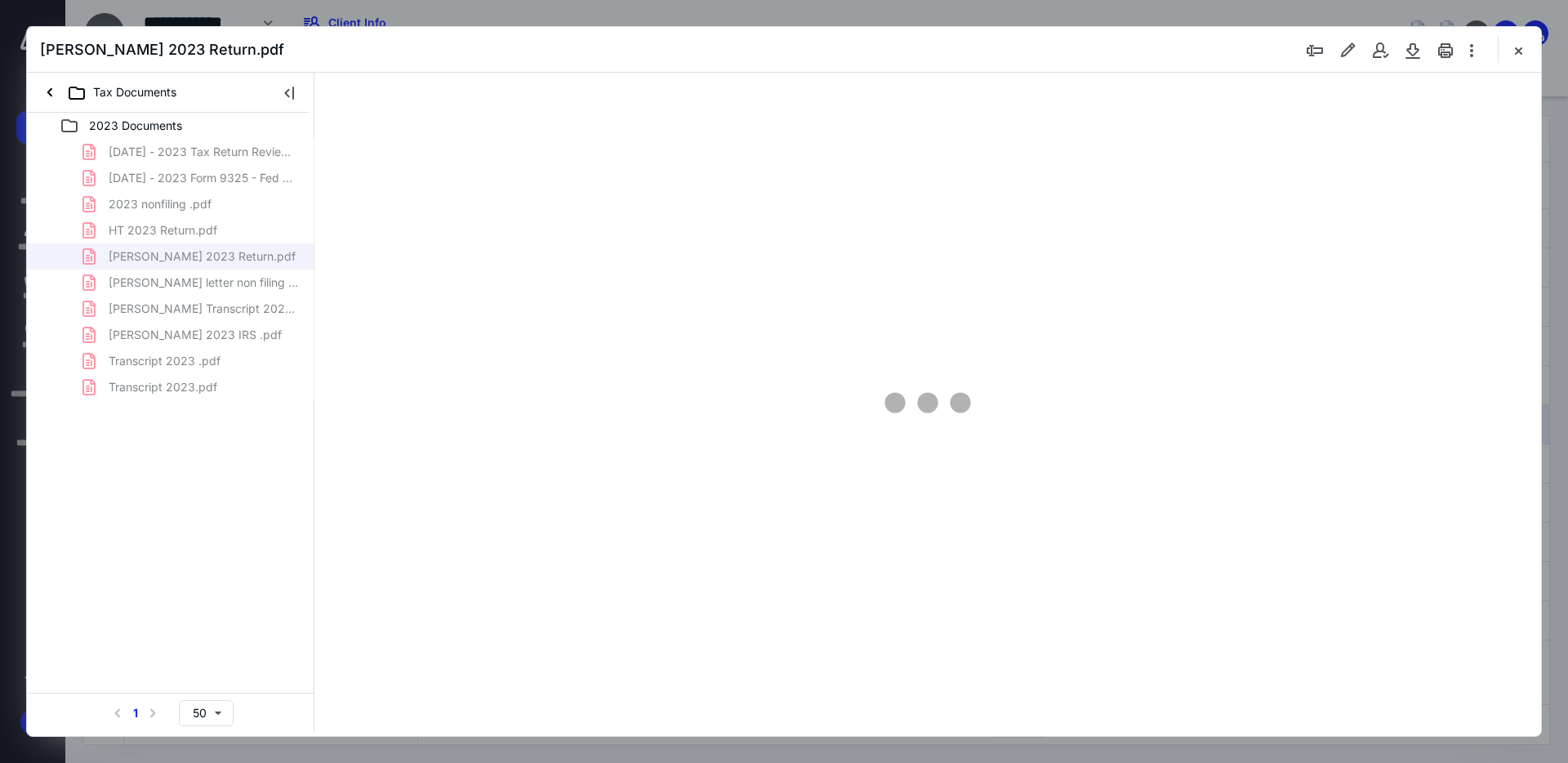 scroll, scrollTop: 69, scrollLeft: 163, axis: both 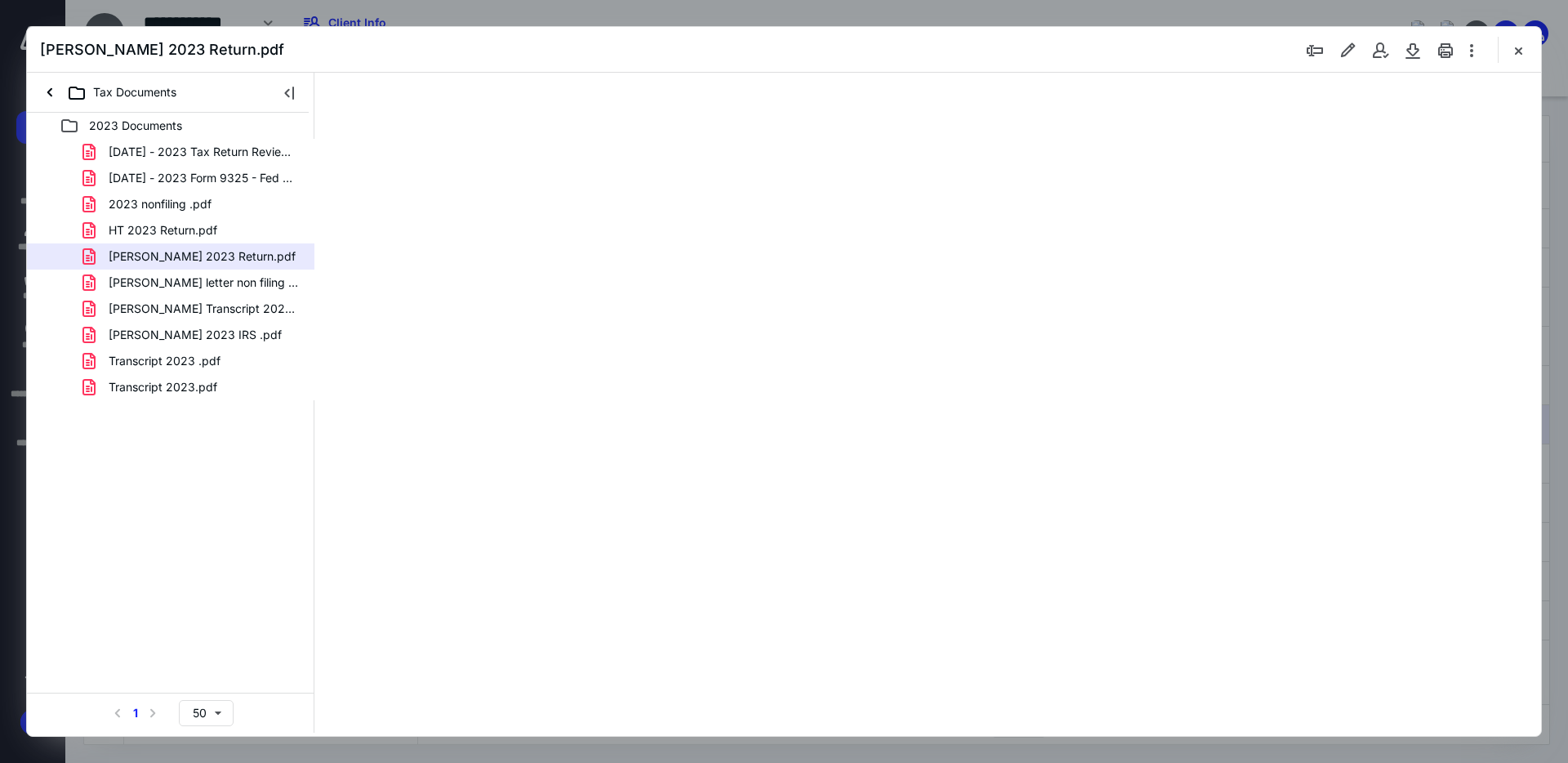 type on "**" 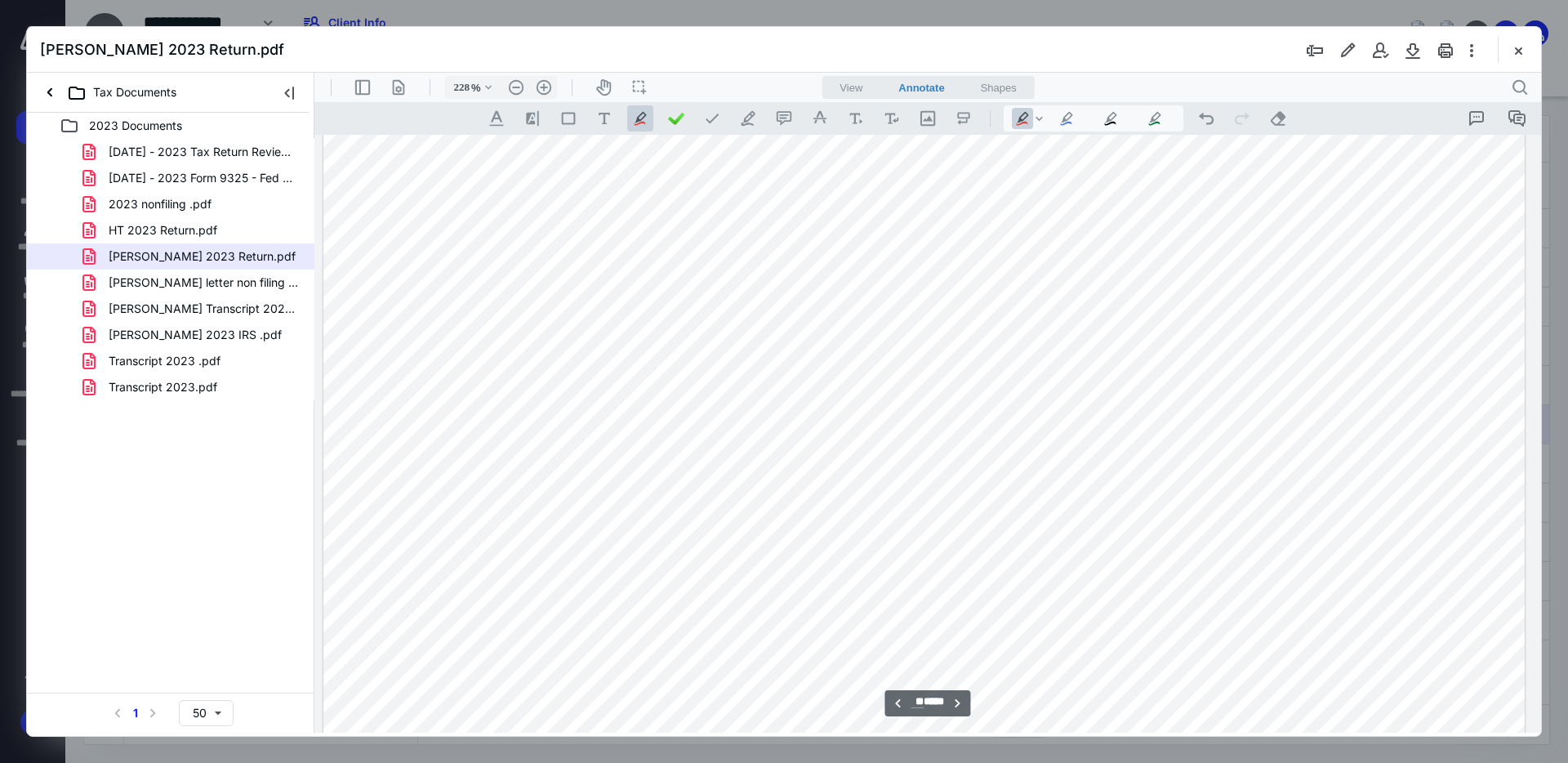scroll, scrollTop: 14709, scrollLeft: 163, axis: both 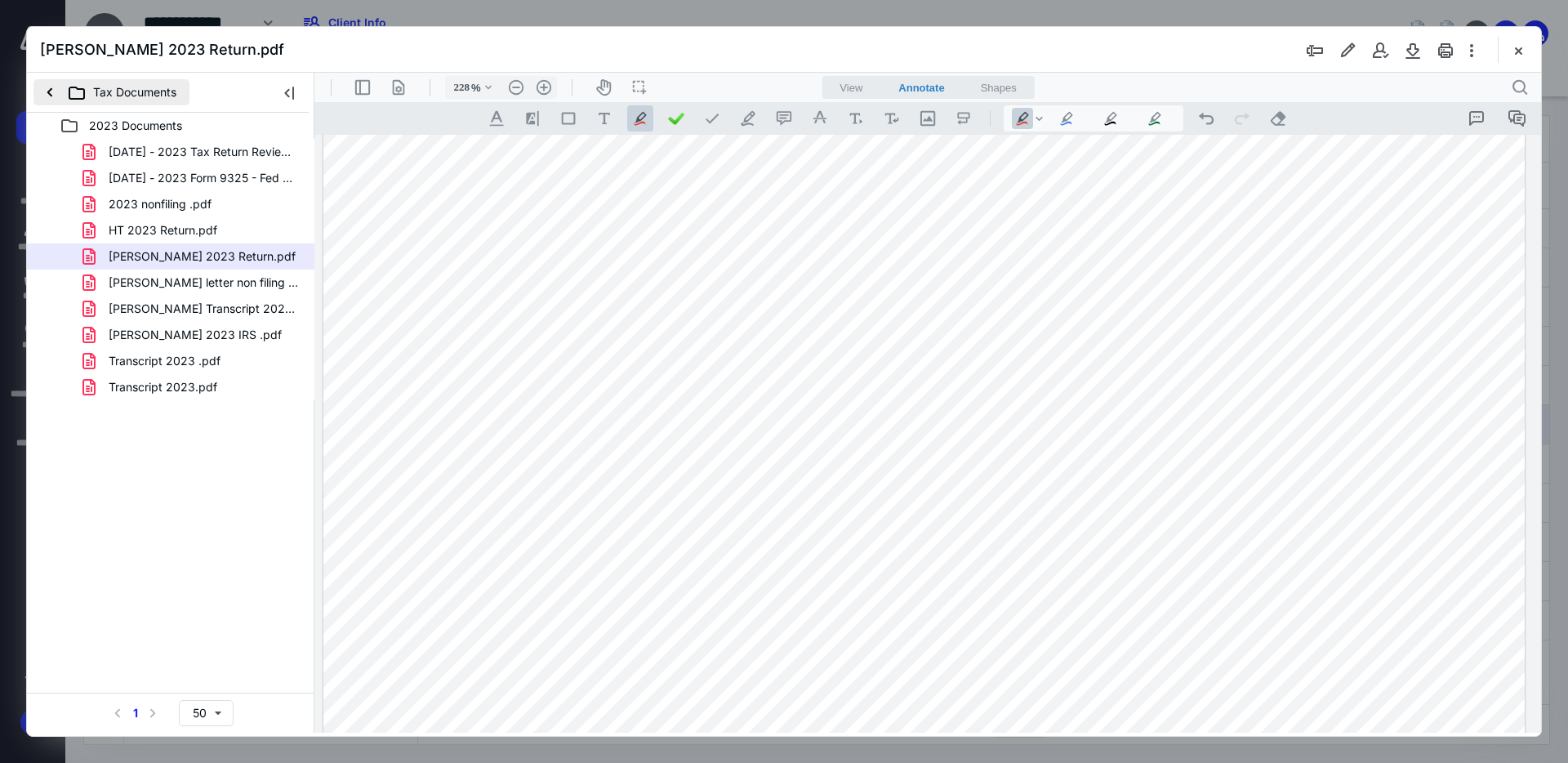click on "Tax Documents" at bounding box center [111, 92] 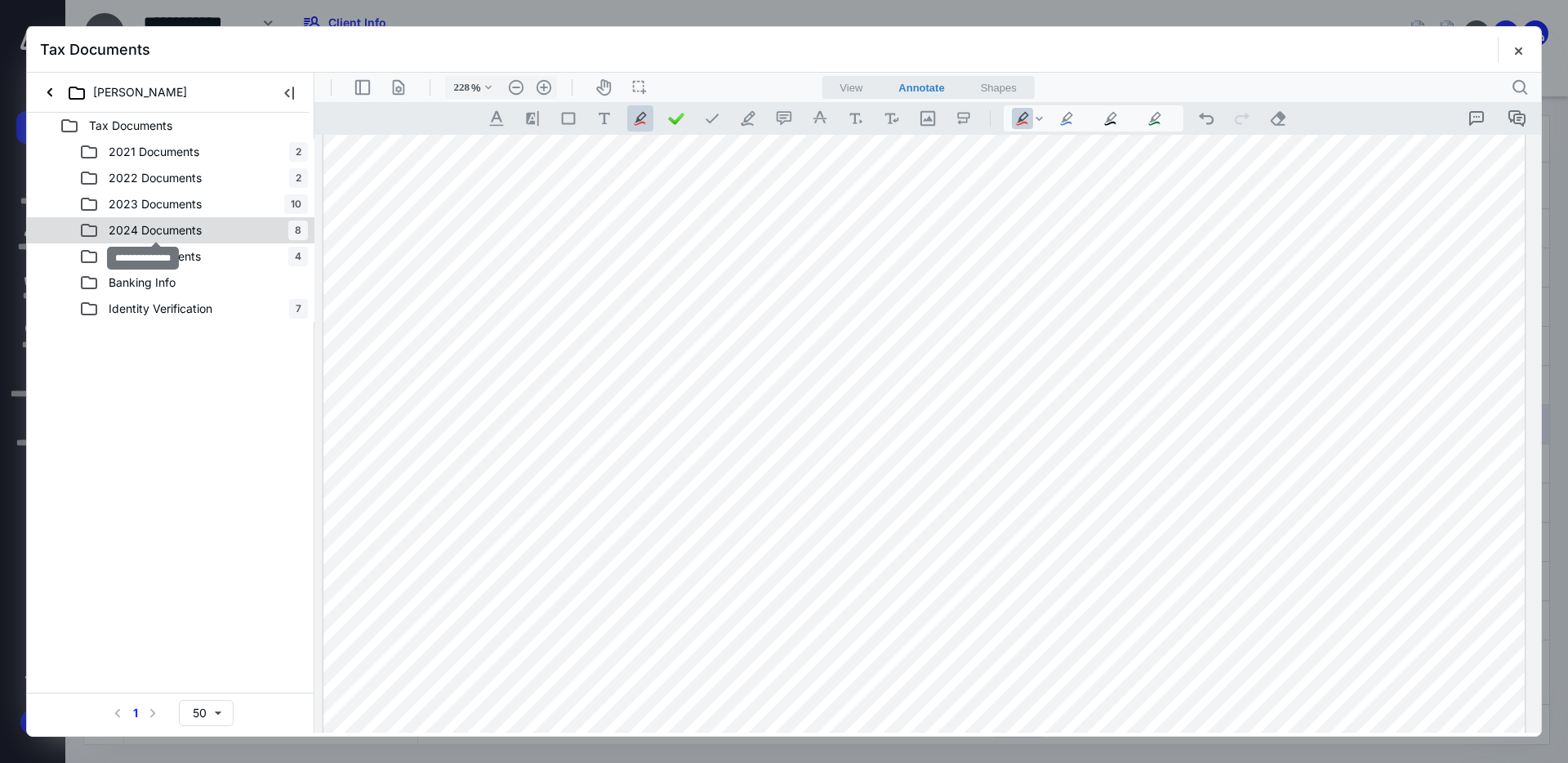 click on "2024 Documents" at bounding box center [155, 230] 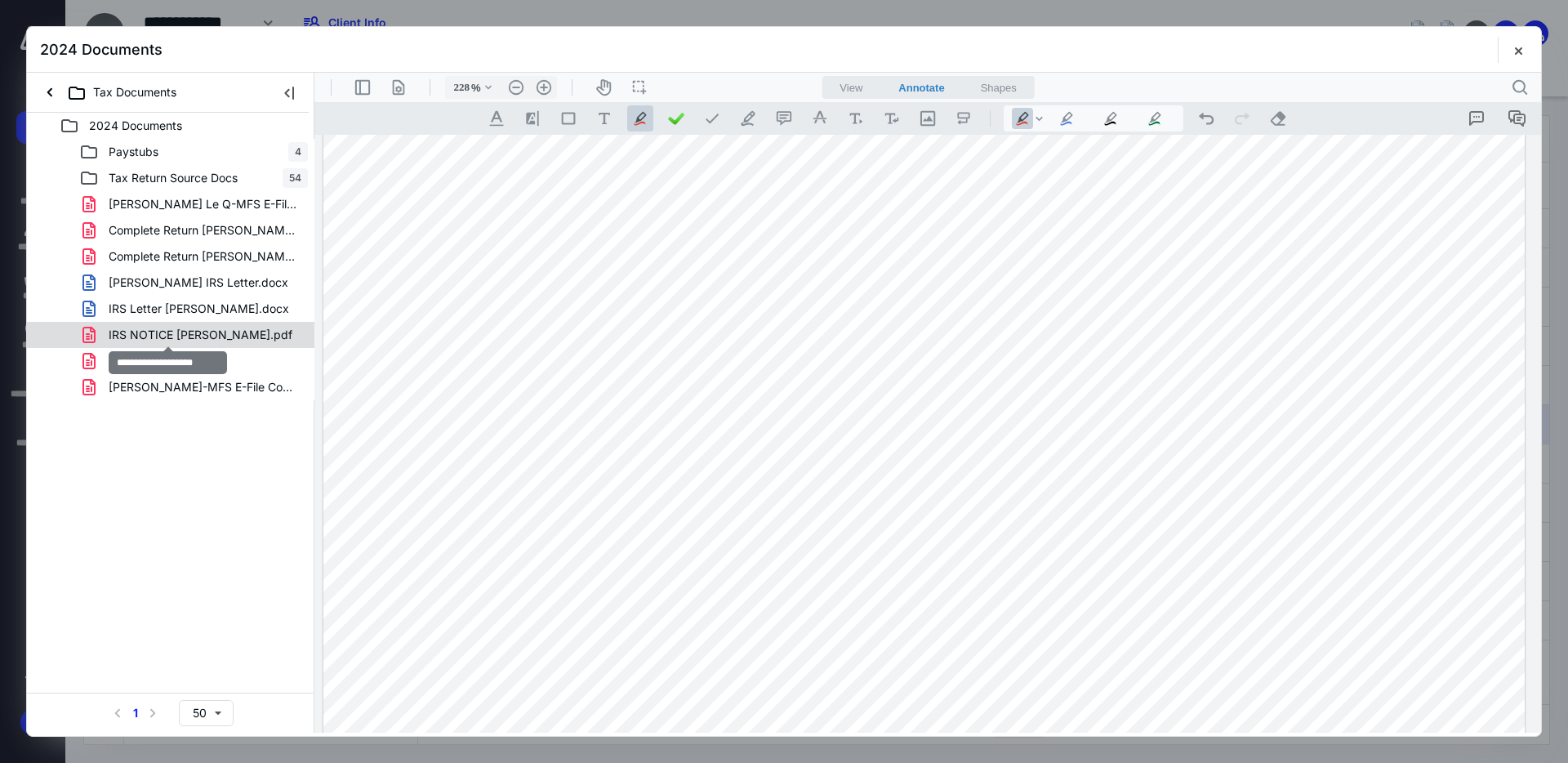 click on "IRS NOTICE LENA.pdf" at bounding box center (200, 335) 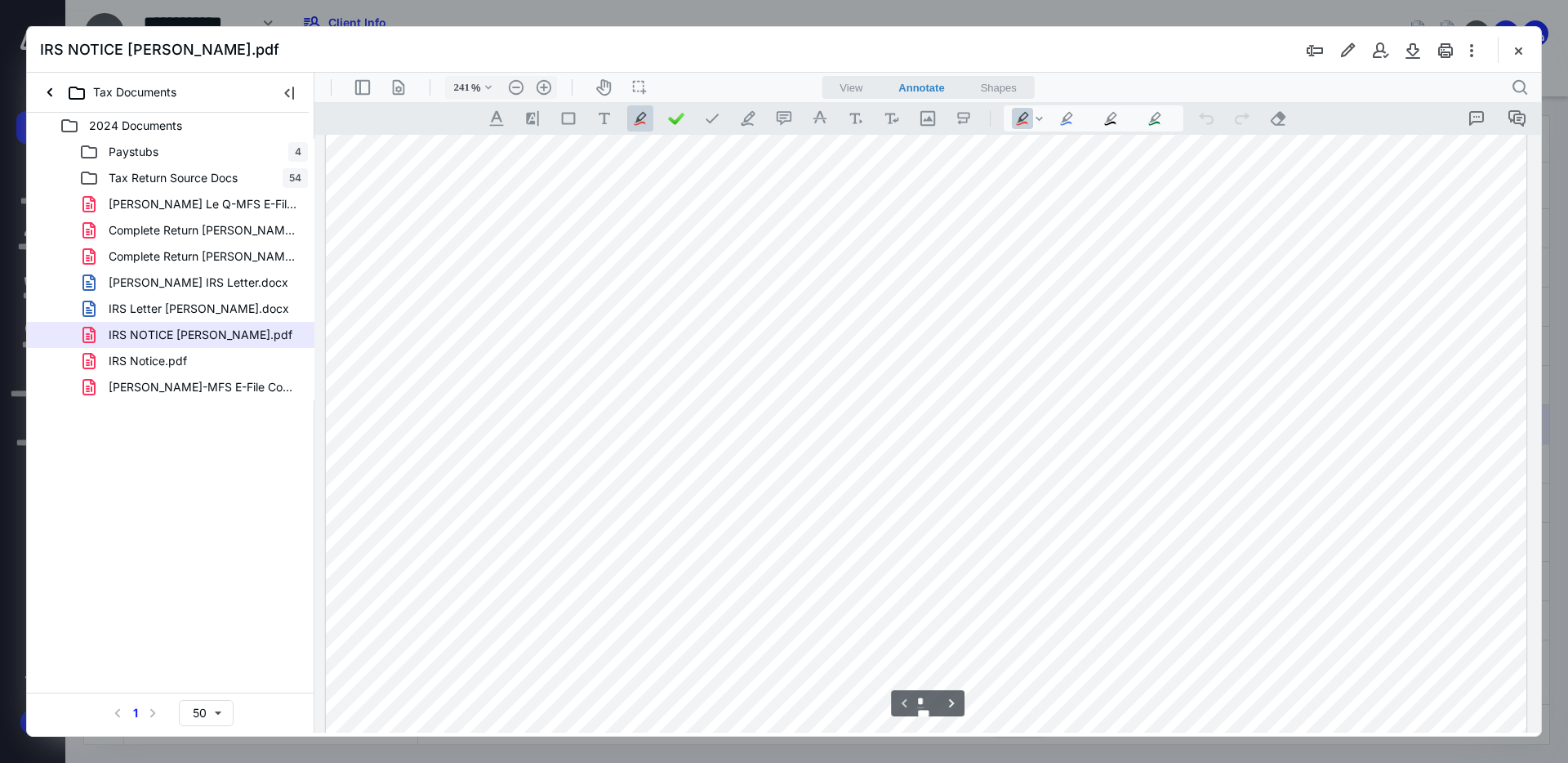 scroll, scrollTop: 734, scrollLeft: 0, axis: vertical 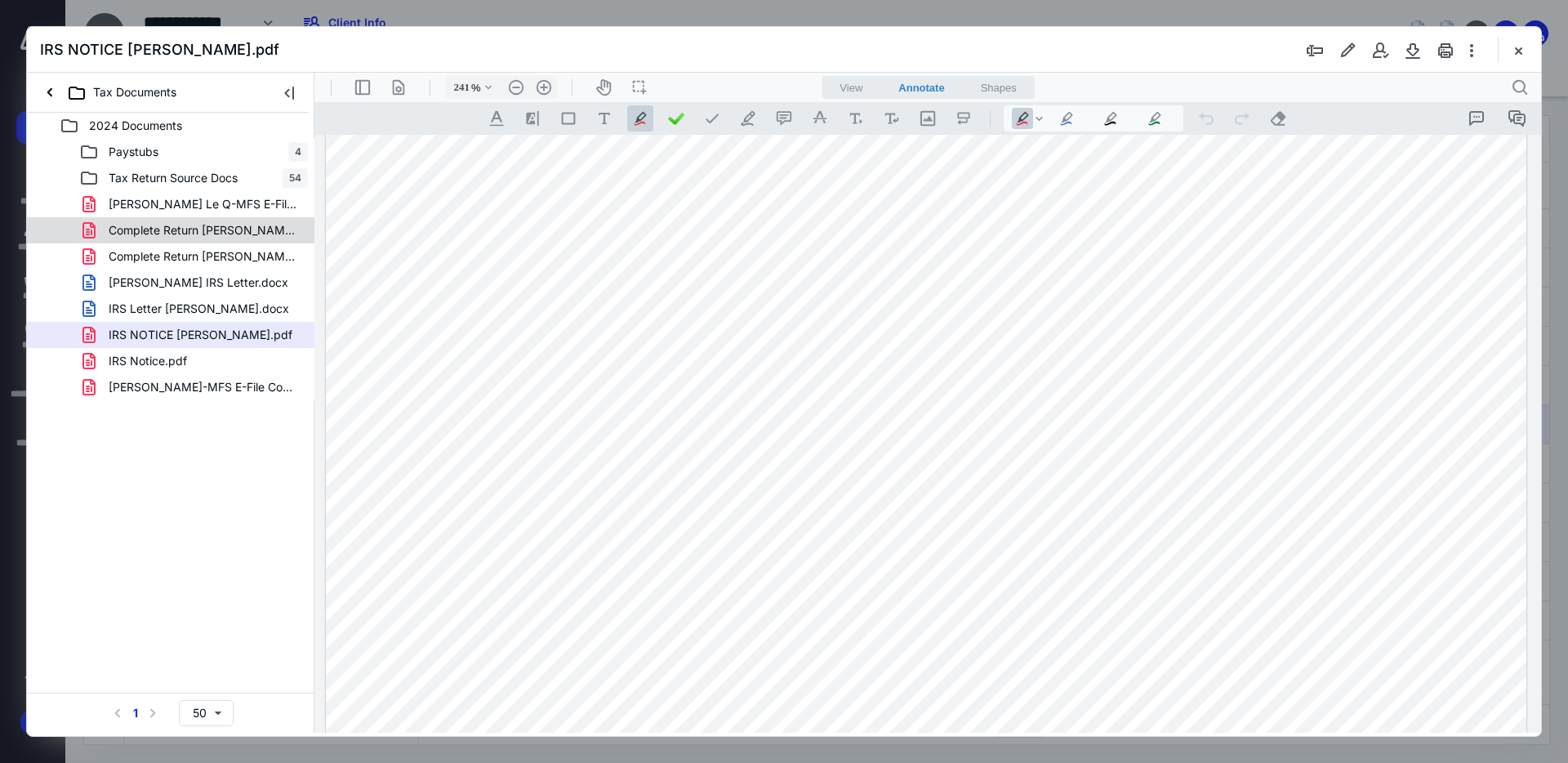 click on "Complete Return Bui, Bl Le Q-MFS.pdf" at bounding box center (203, 230) 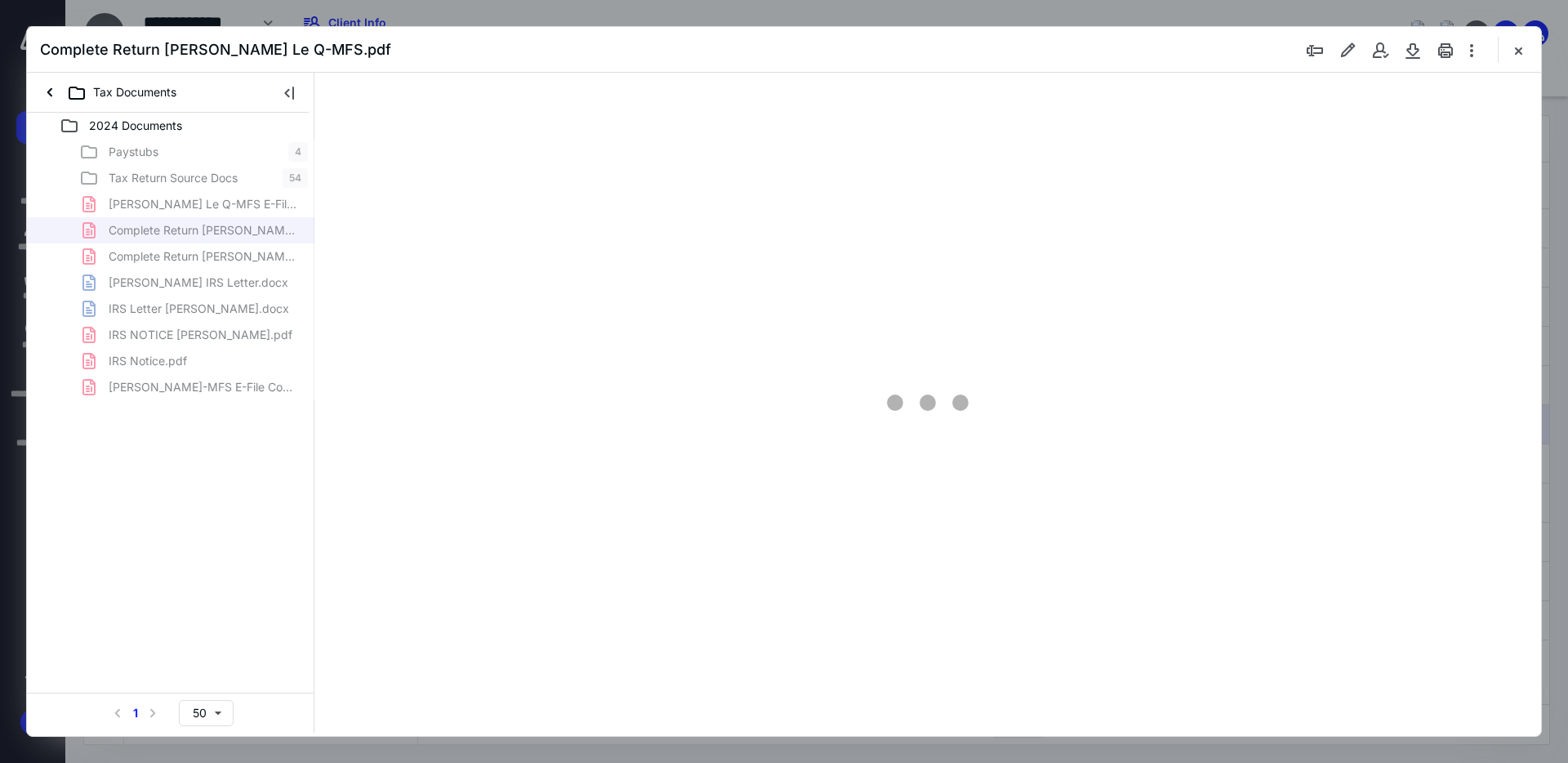 type on "241" 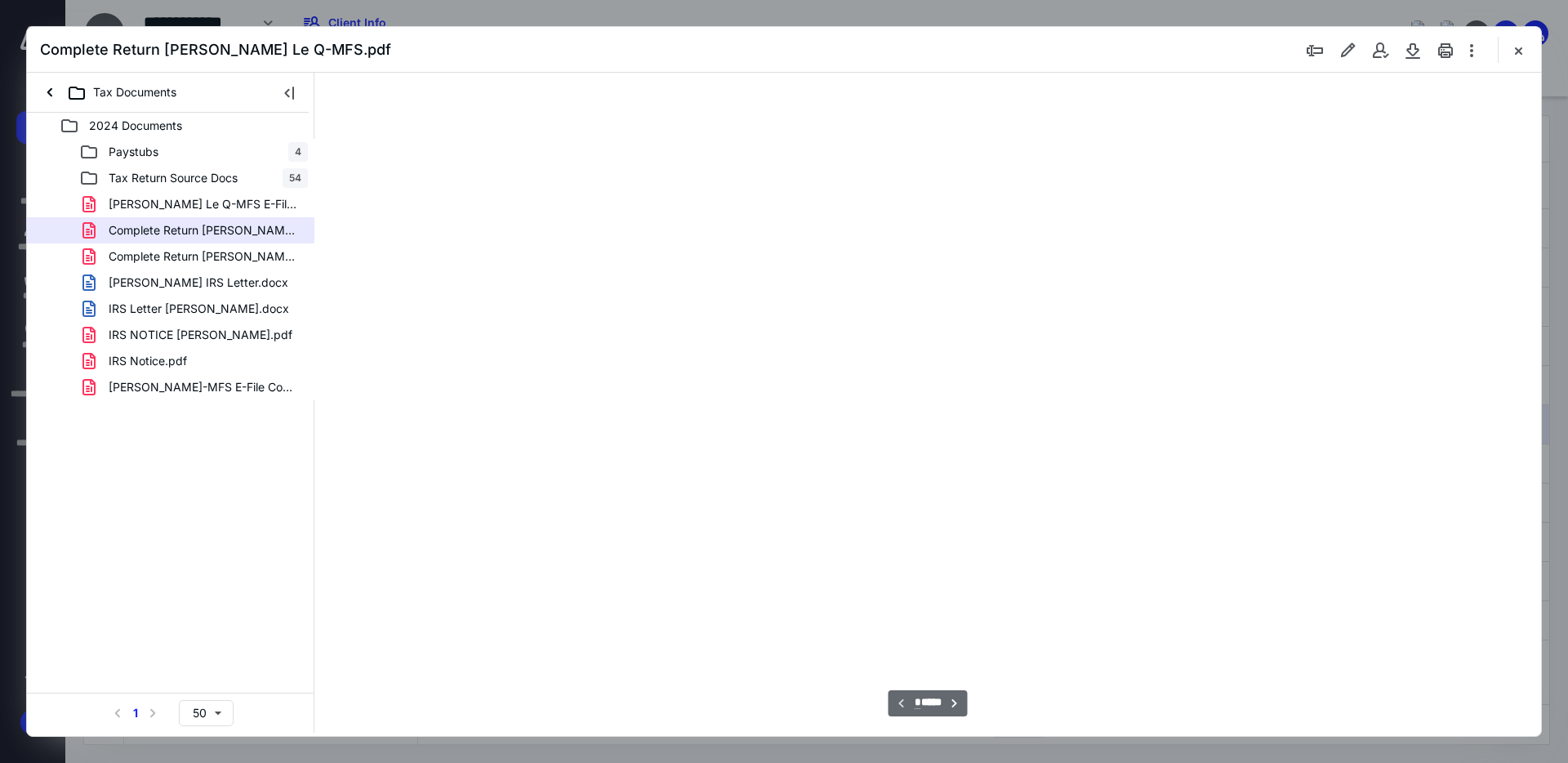 scroll, scrollTop: 70, scrollLeft: 175, axis: both 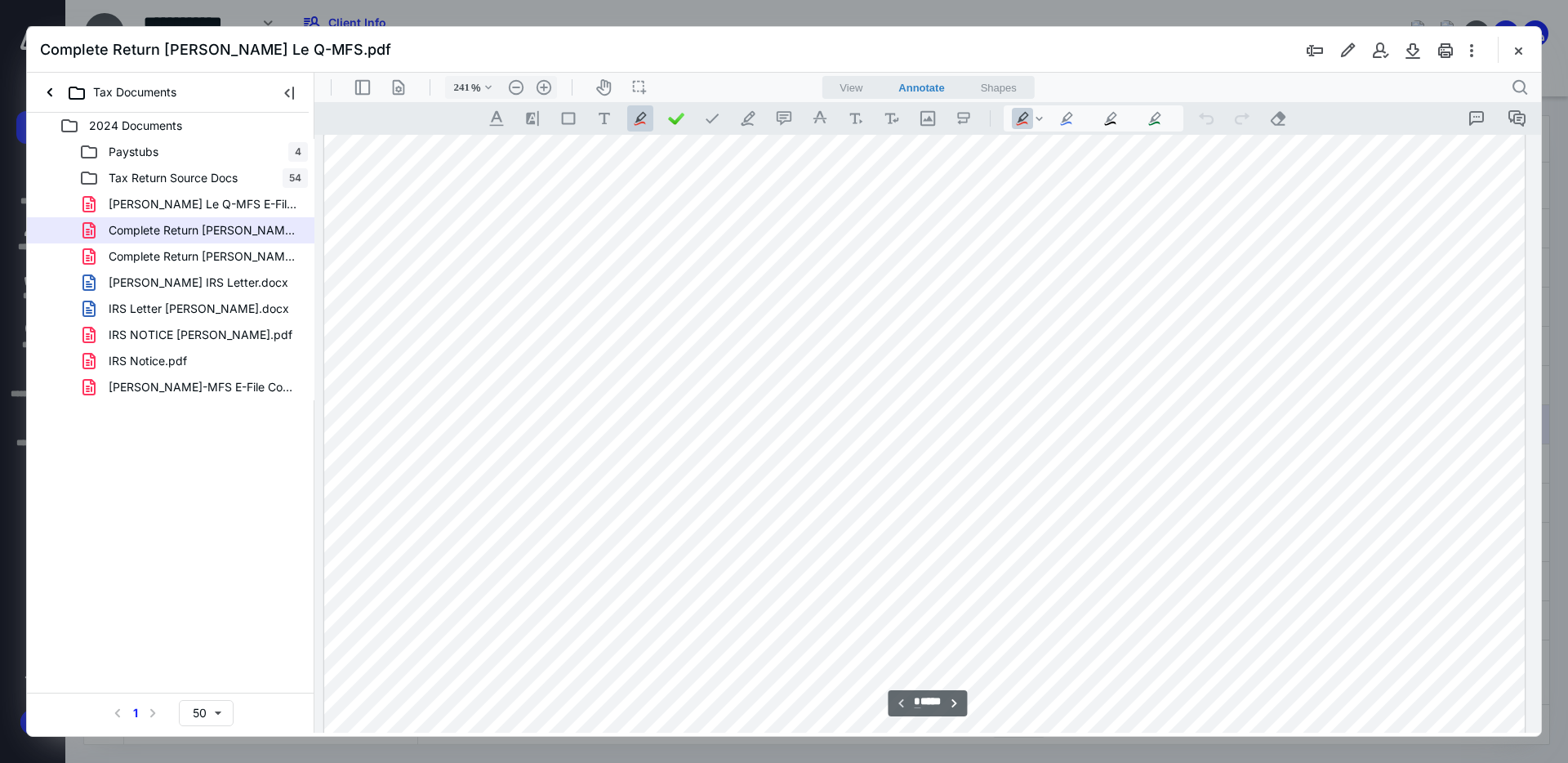 type on "*" 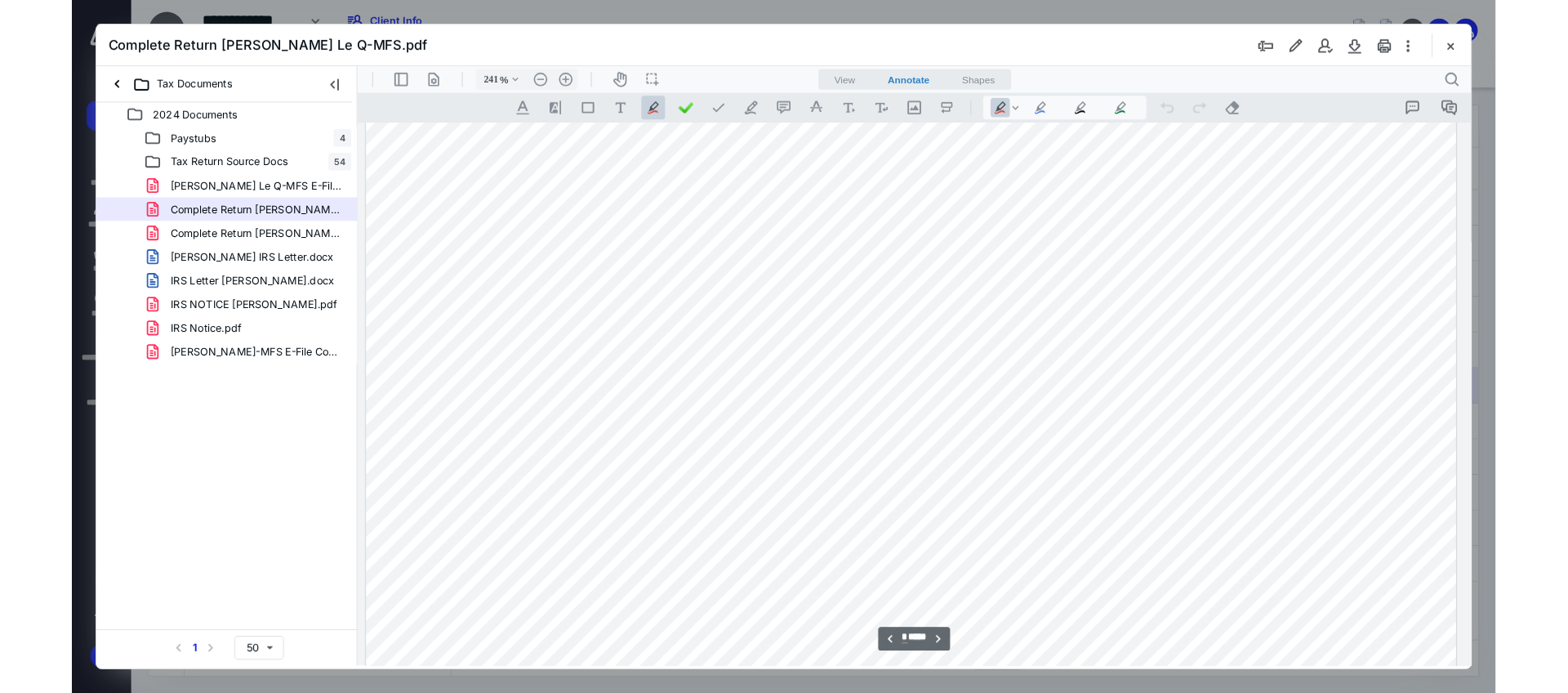 scroll, scrollTop: 1916, scrollLeft: 175, axis: both 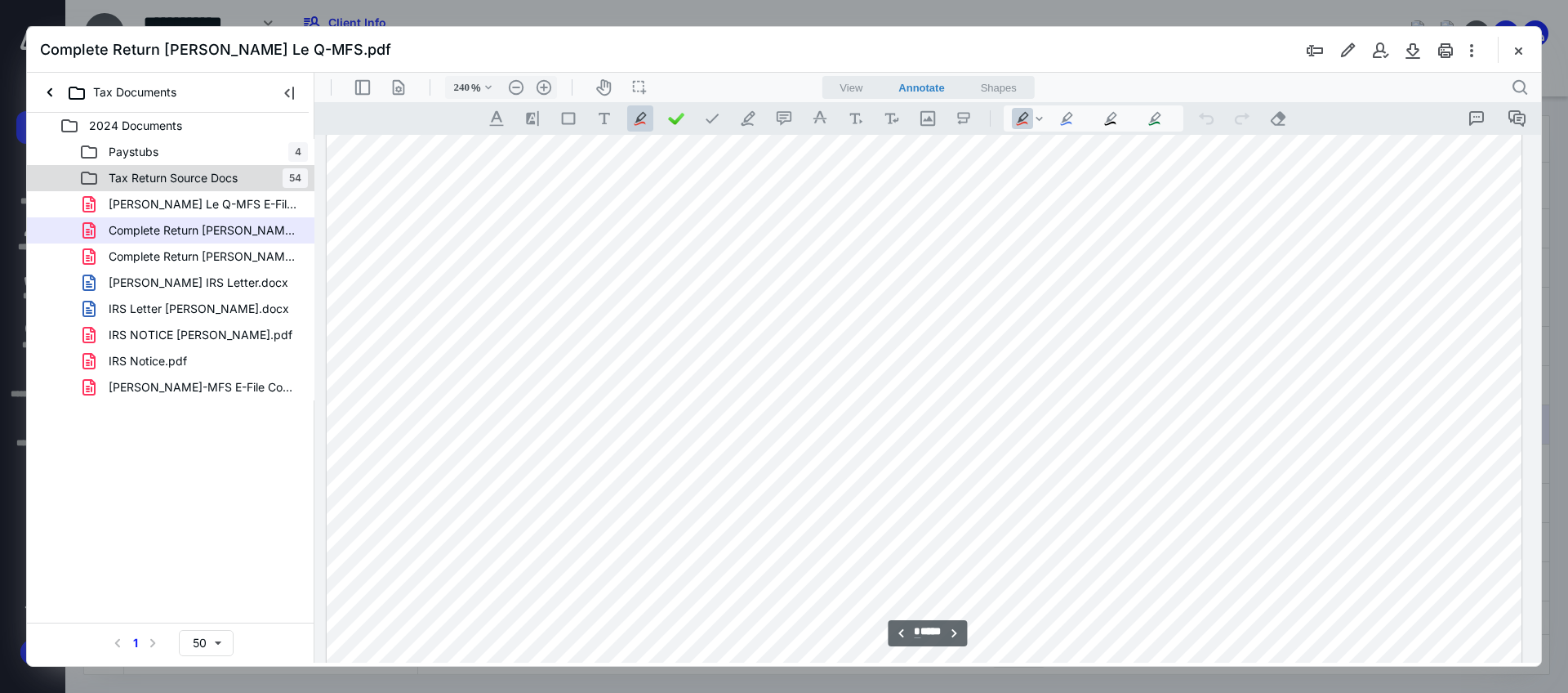 click on "Tax Return Source Docs" at bounding box center (173, 178) 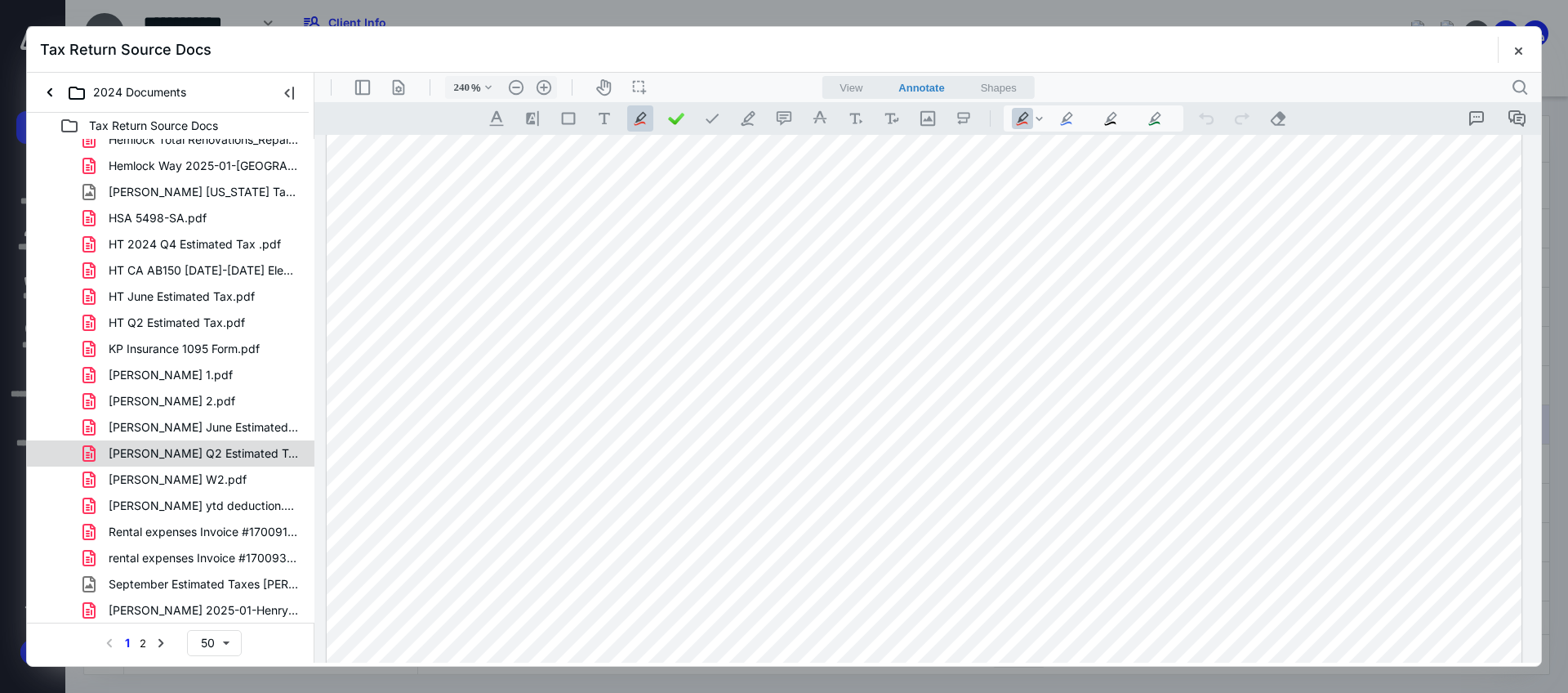 scroll, scrollTop: 695, scrollLeft: 0, axis: vertical 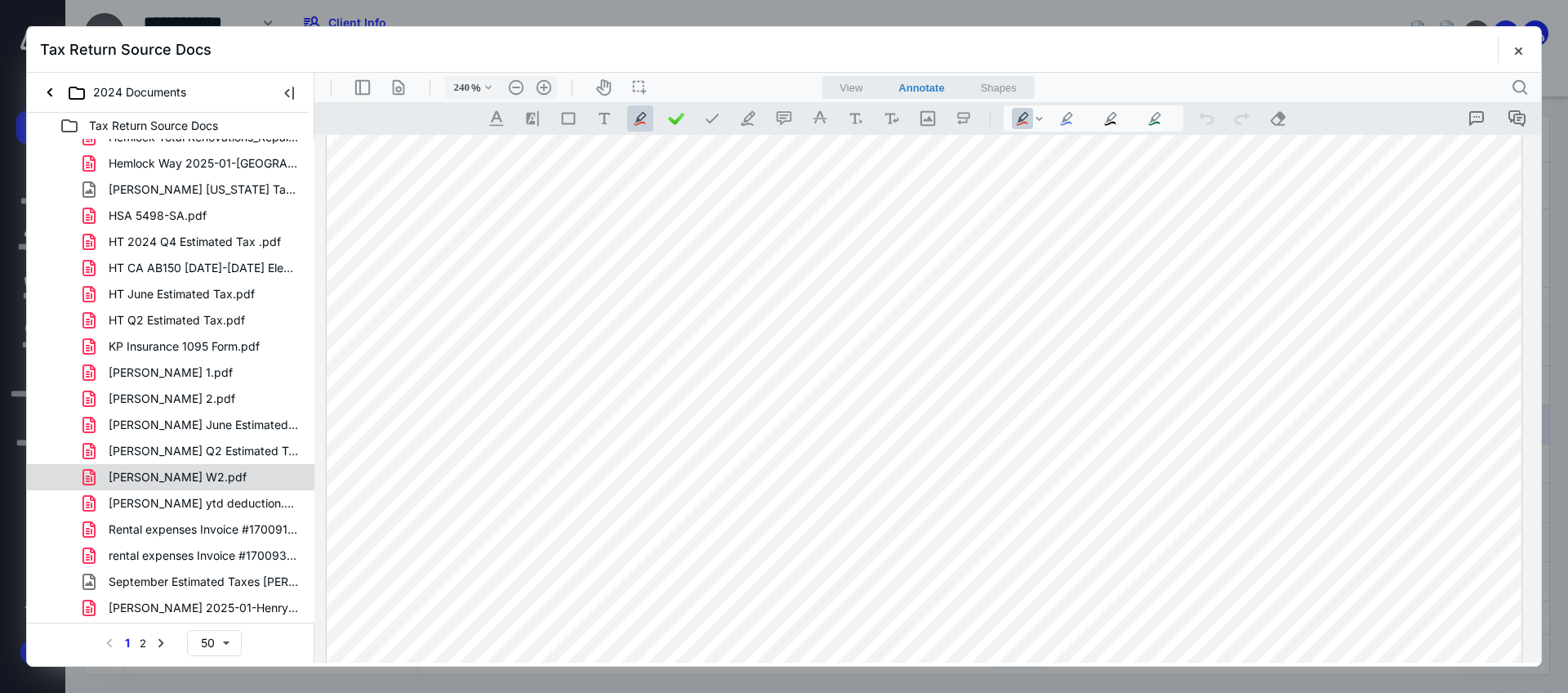 click on "LENA W2.pdf" at bounding box center [194, 477] 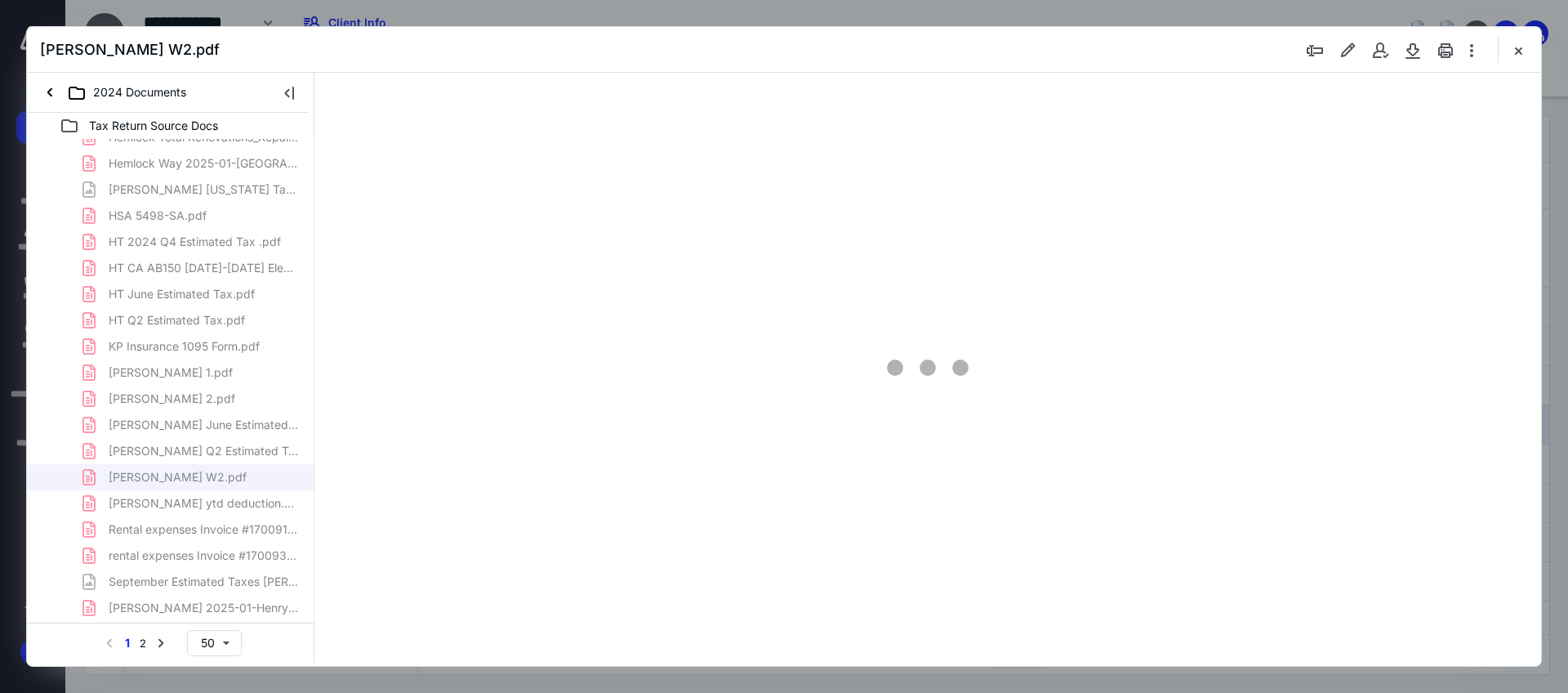 type on "78" 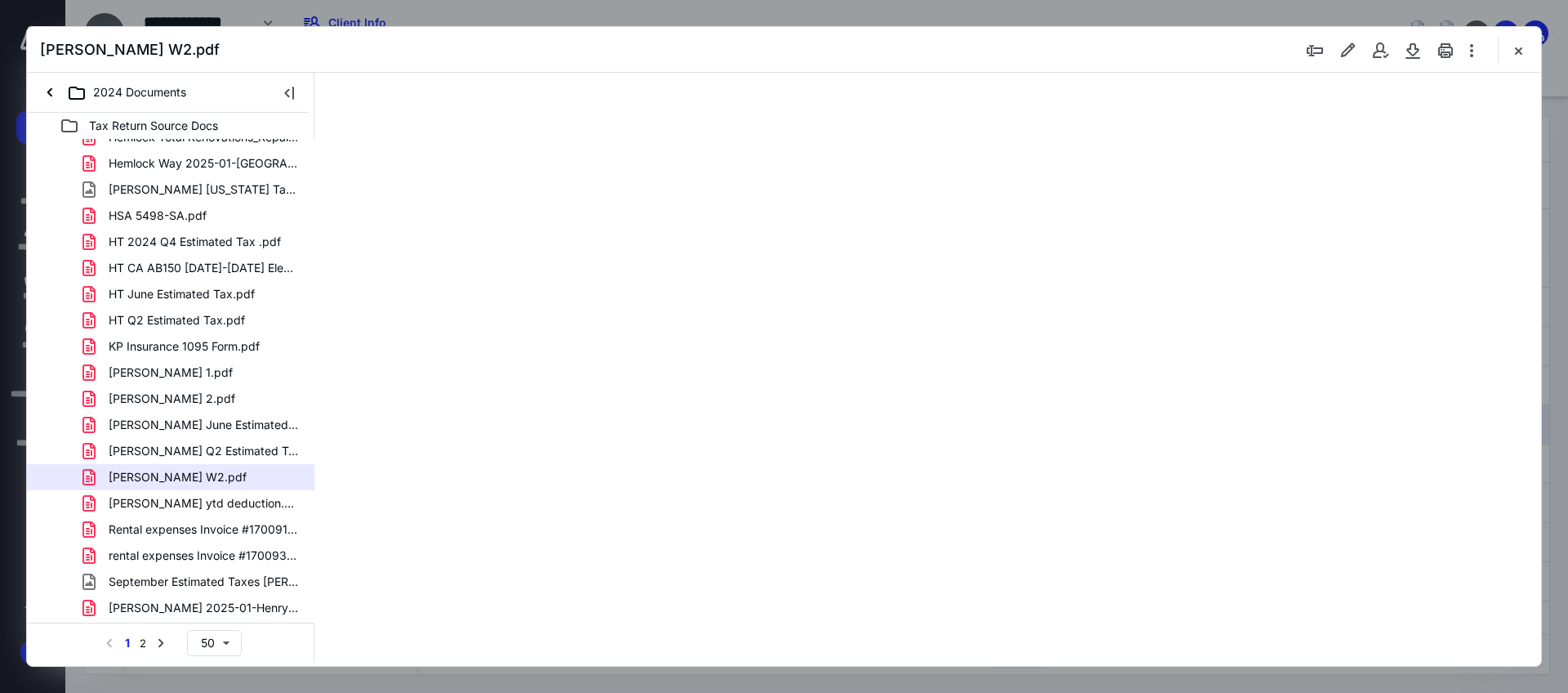 scroll, scrollTop: 0, scrollLeft: 0, axis: both 